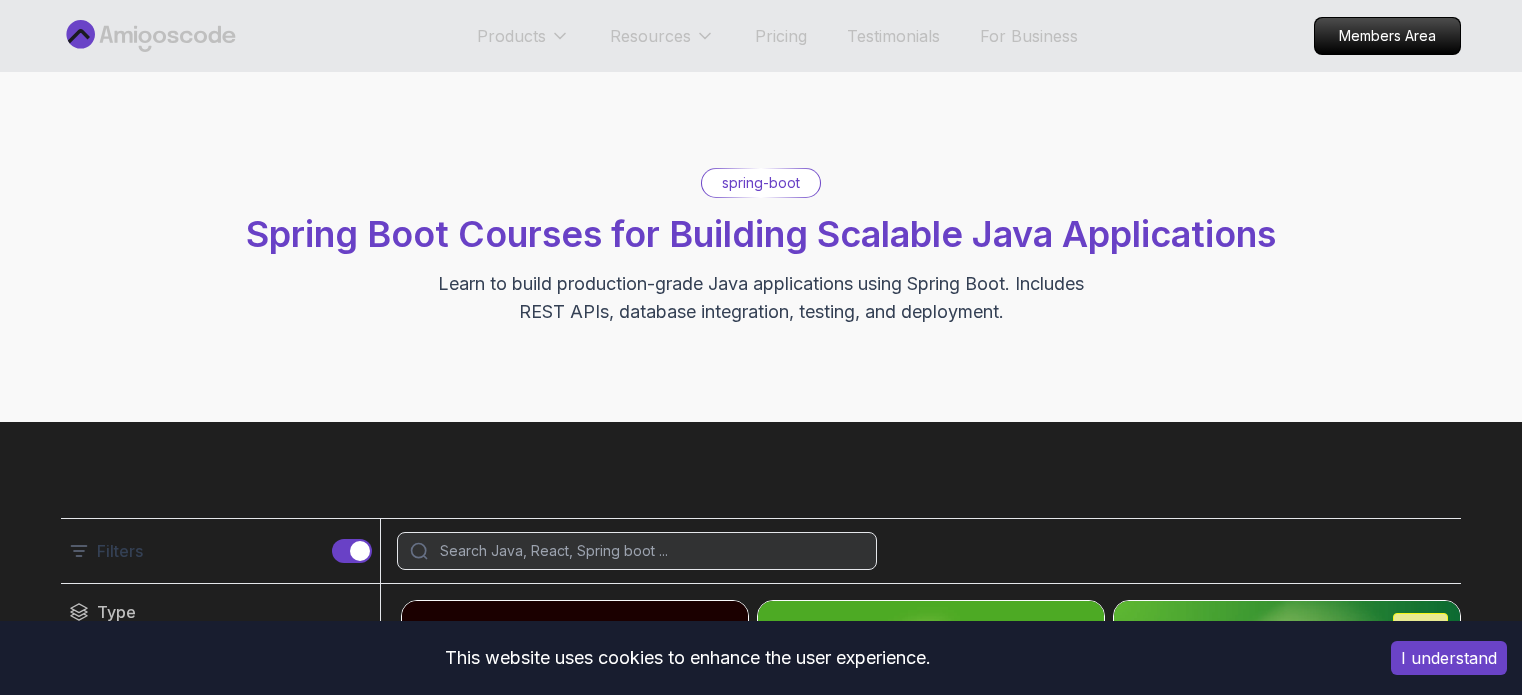 scroll, scrollTop: 0, scrollLeft: 0, axis: both 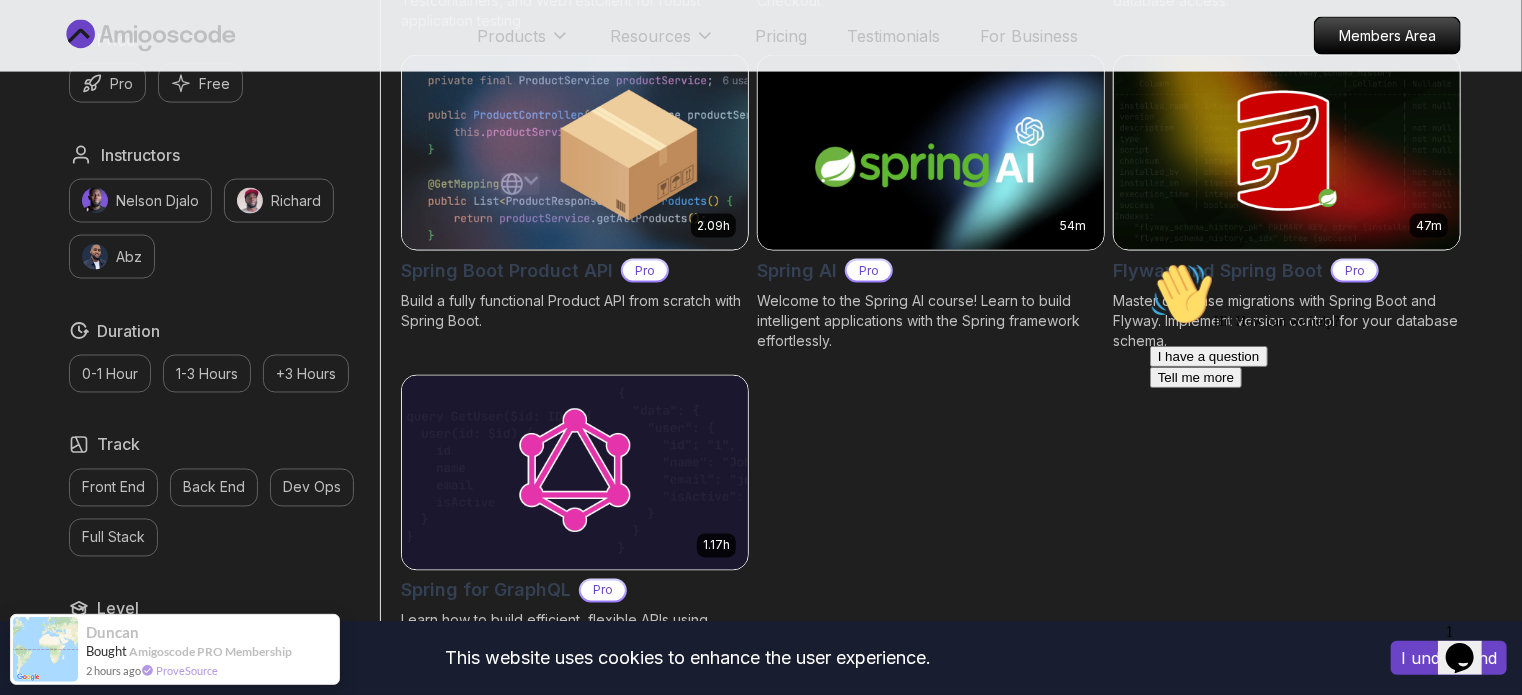 click on "This website uses cookies to enhance the user experience. I understand Products Resources Pricing Testimonials For Business Members Area Products Resources Pricing Testimonials For Business Members Area spring-boot Spring Boot Courses for Building Scalable Java Applications Learn to build production-grade Java applications using Spring Boot. Includes REST APIs, database integration, testing, and deployment. Filters Filters Type Course Build Price Pro Free Instructors [NAME] [NAME] Duration 0-1 Hour 1-3 Hours +3 Hours Track Front End Back End Dev Ops Full Stack Level Junior Mid-level Senior 5.18h Advanced Spring Boot Pro Dive deep into Spring Boot with our advanced course, designed to take your skills from intermediate to expert level. 3.30h Building APIs with Spring Boot Pro Learn to build robust, scalable APIs with Spring Boot, mastering REST principles, JSON handling, and embedded server configuration. 1.67h NEW Spring Boot for Beginners 6.65h NEW Spring Data JPA Pro 2.73h JUST RELEASED Pro 1.45h" at bounding box center (761, 109) 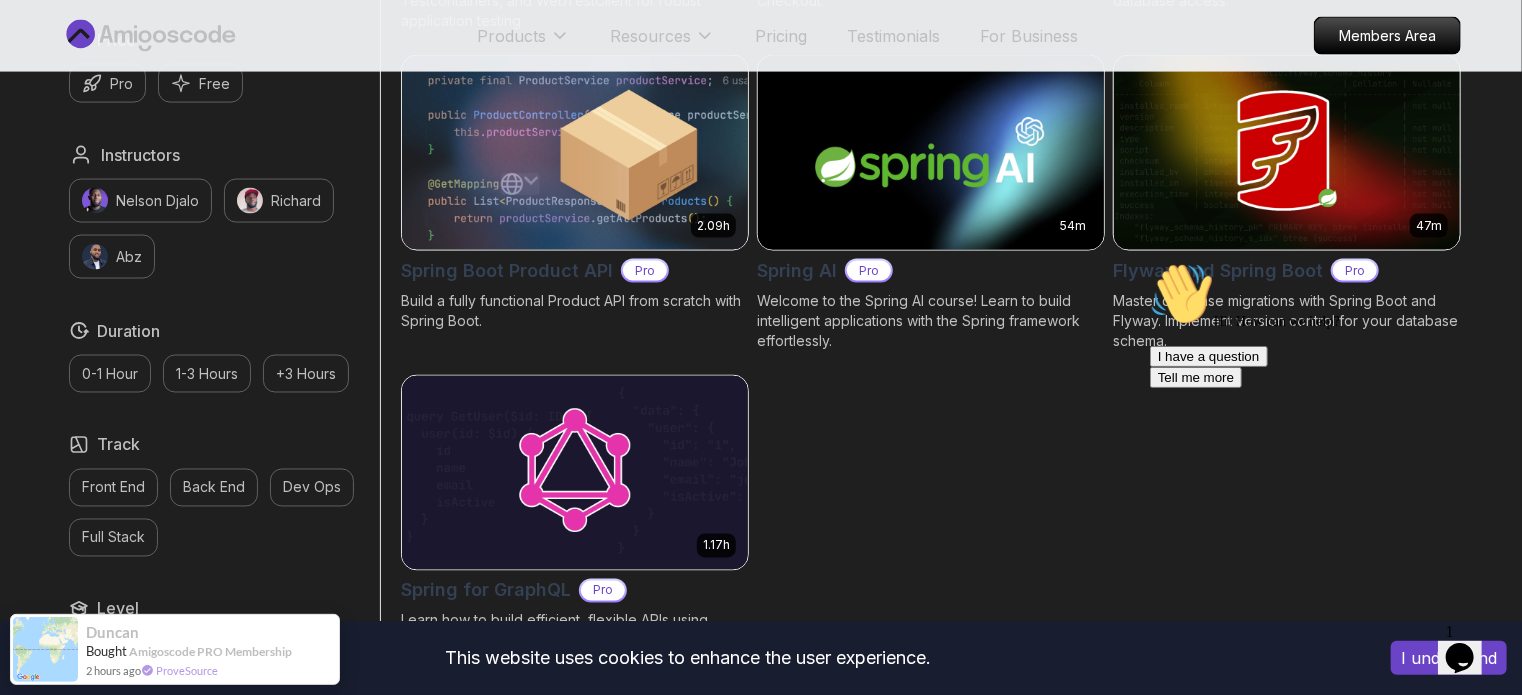 click at bounding box center (930, 152) 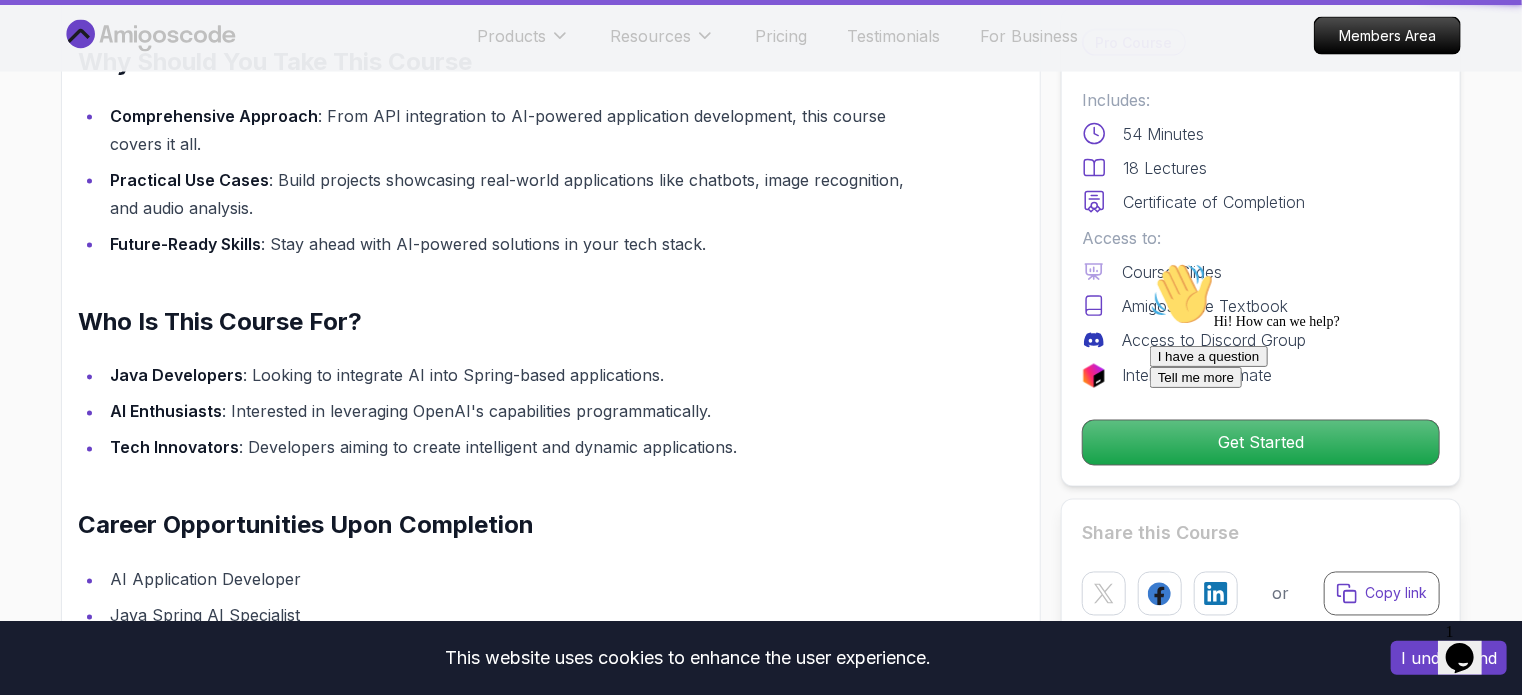 scroll, scrollTop: 0, scrollLeft: 0, axis: both 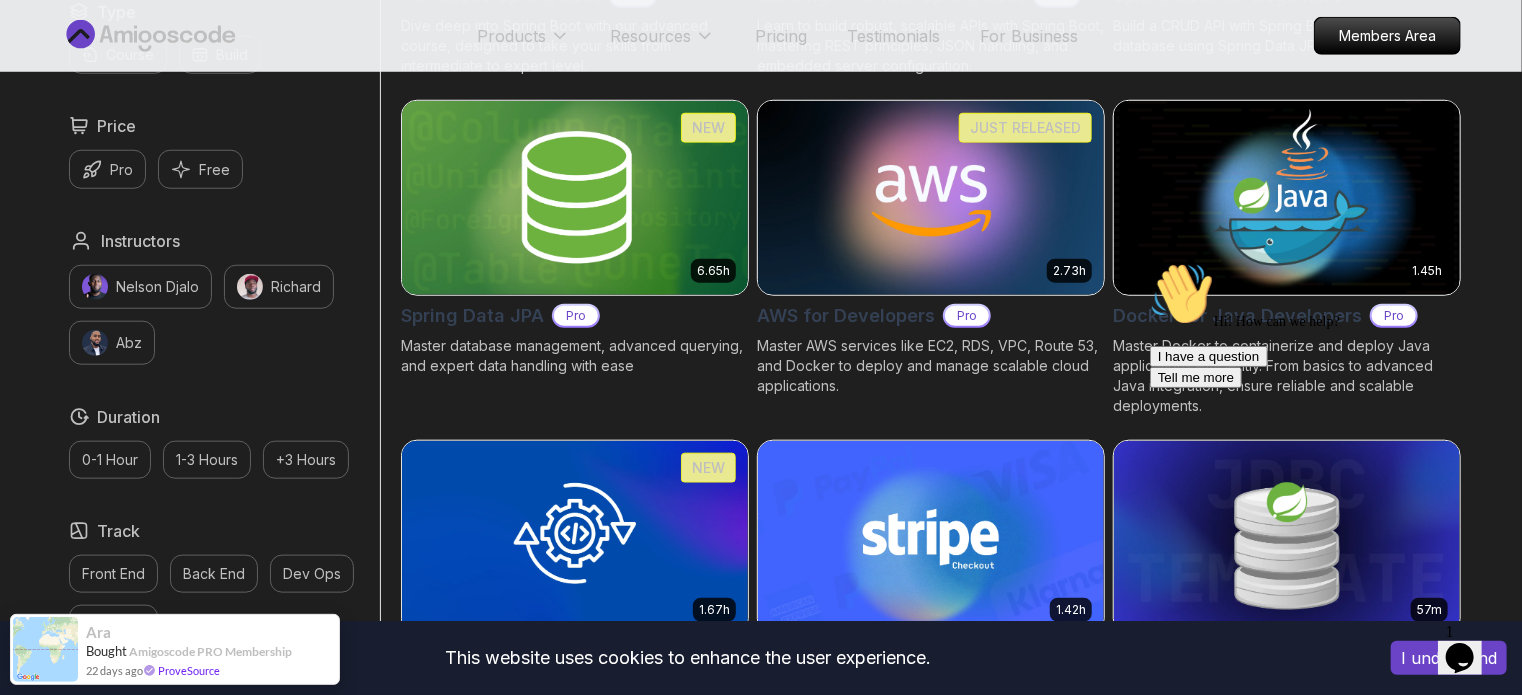click at bounding box center [1149, 261] 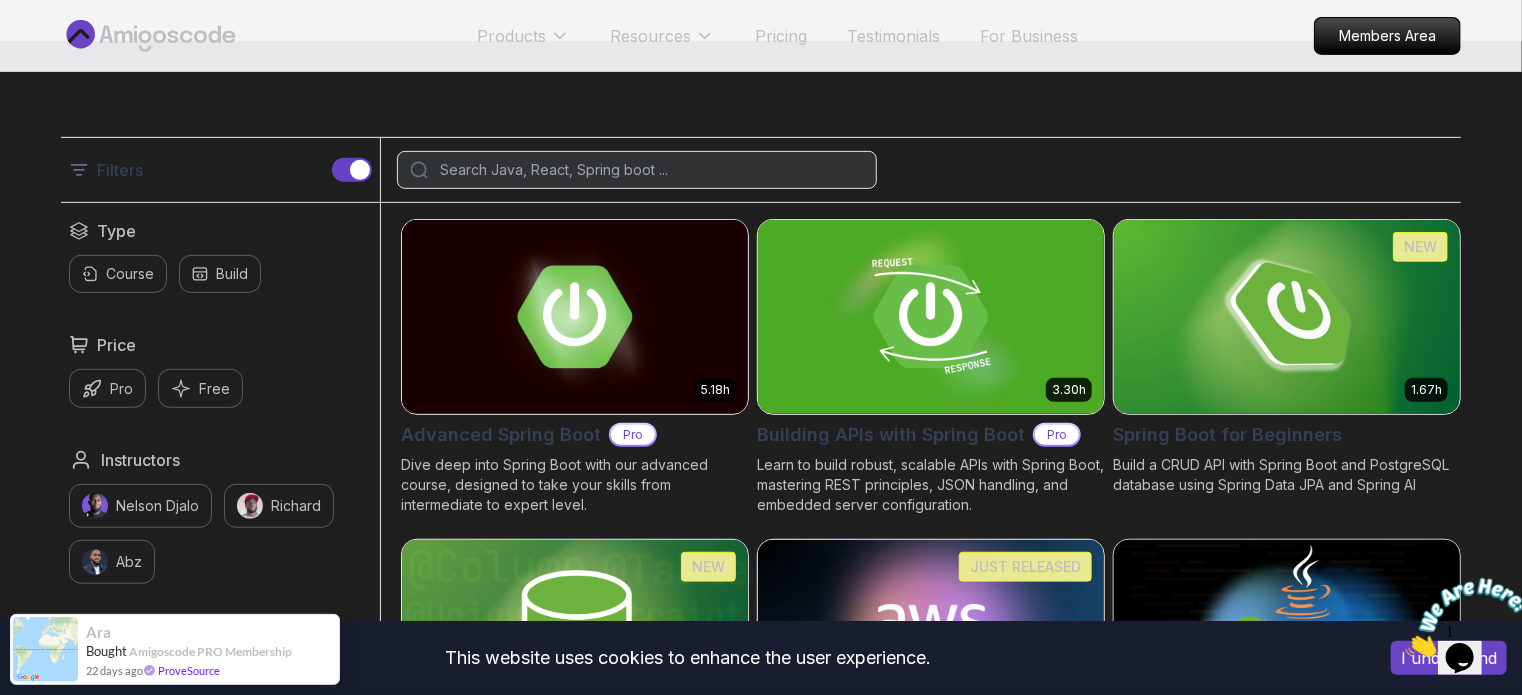 scroll, scrollTop: 384, scrollLeft: 0, axis: vertical 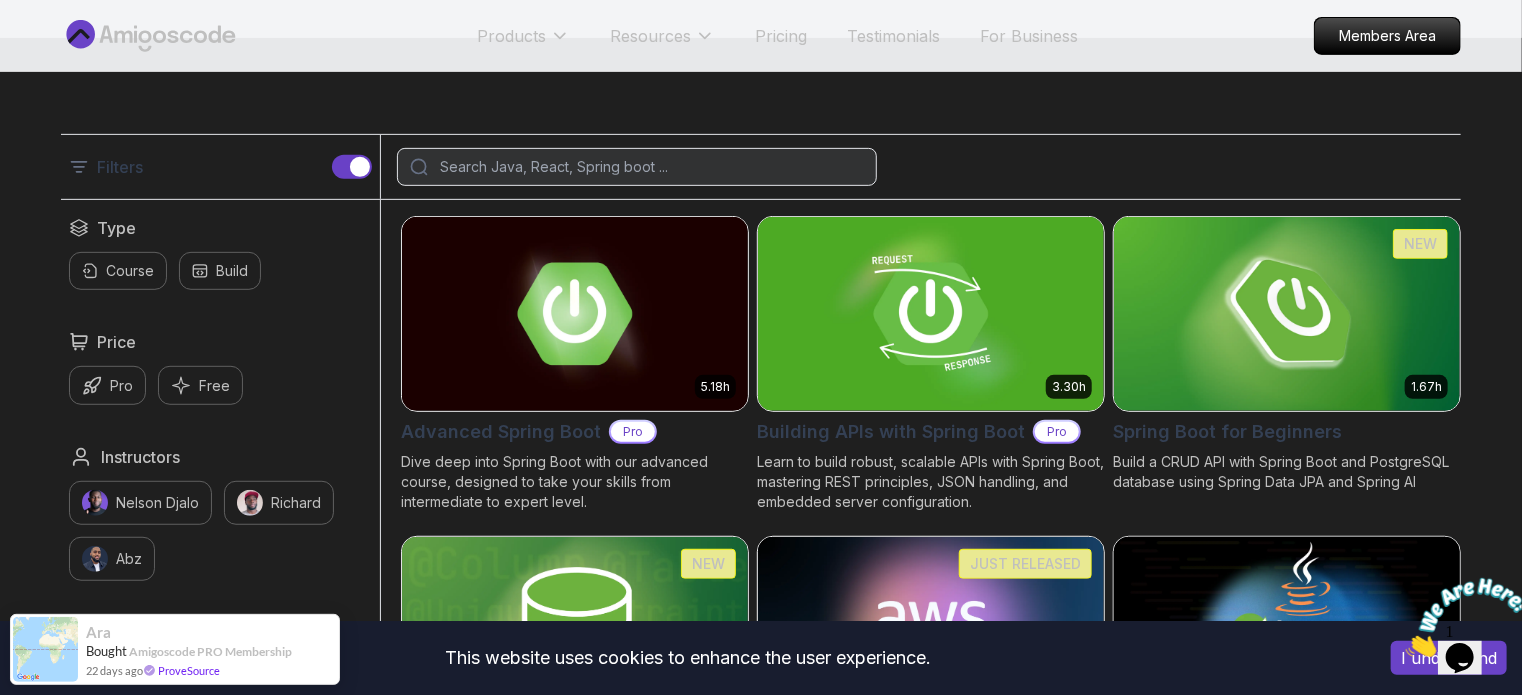 click at bounding box center (1287, 314) 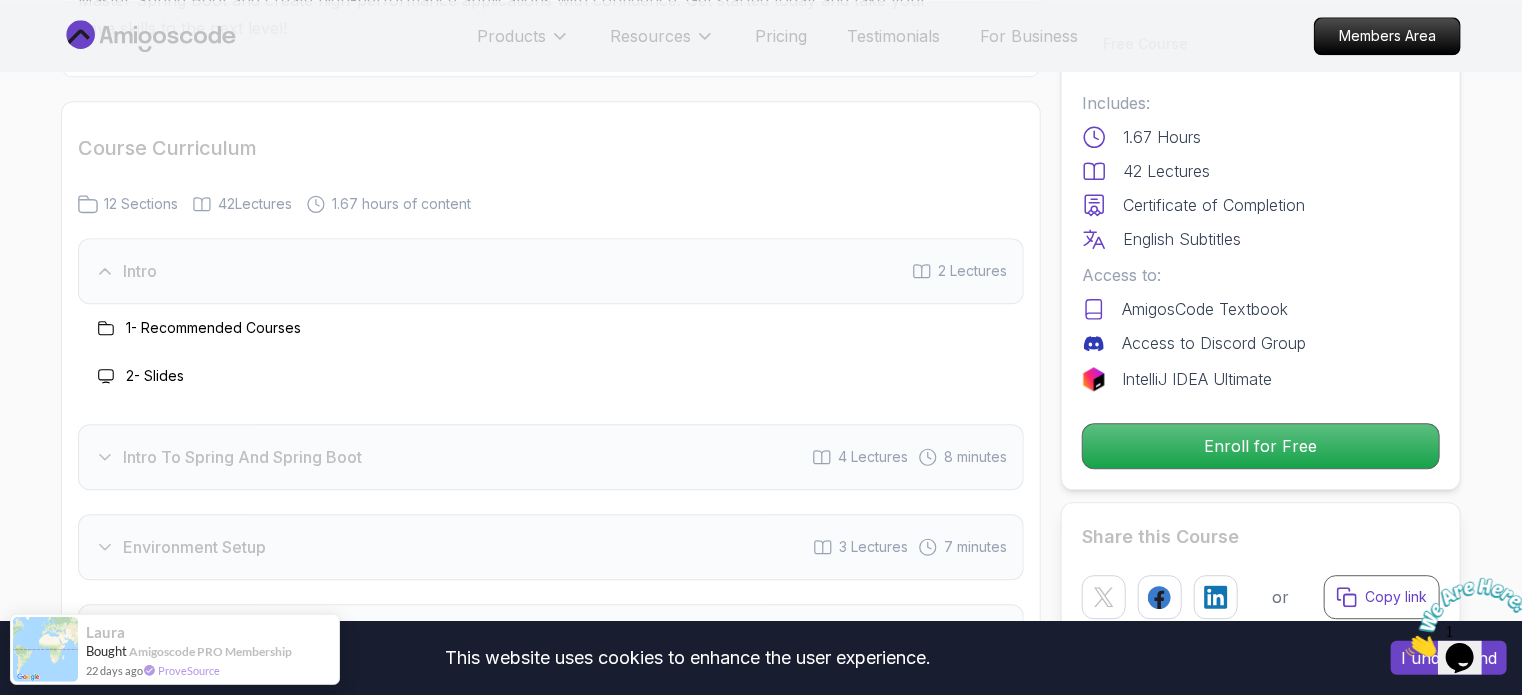 scroll, scrollTop: 2467, scrollLeft: 0, axis: vertical 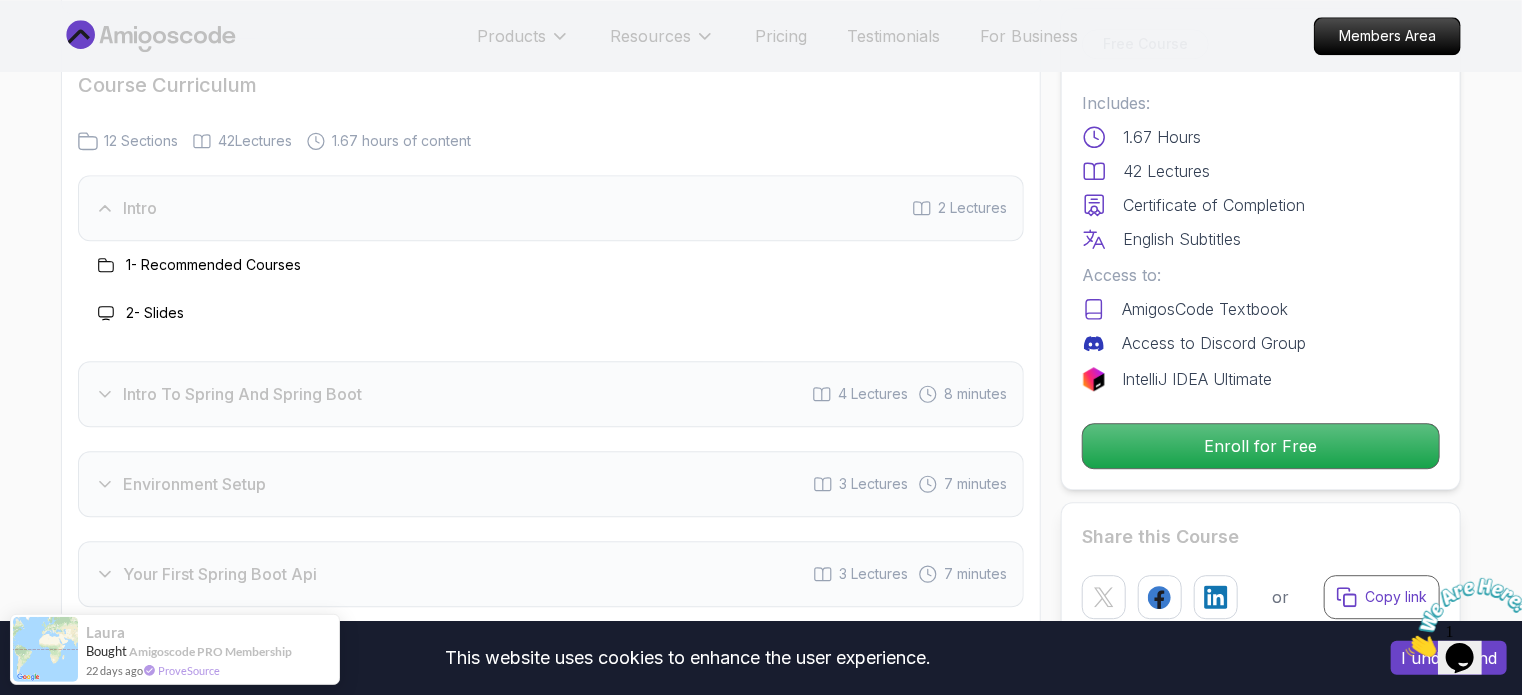 click on "1  -   Recommended Courses" at bounding box center (213, 265) 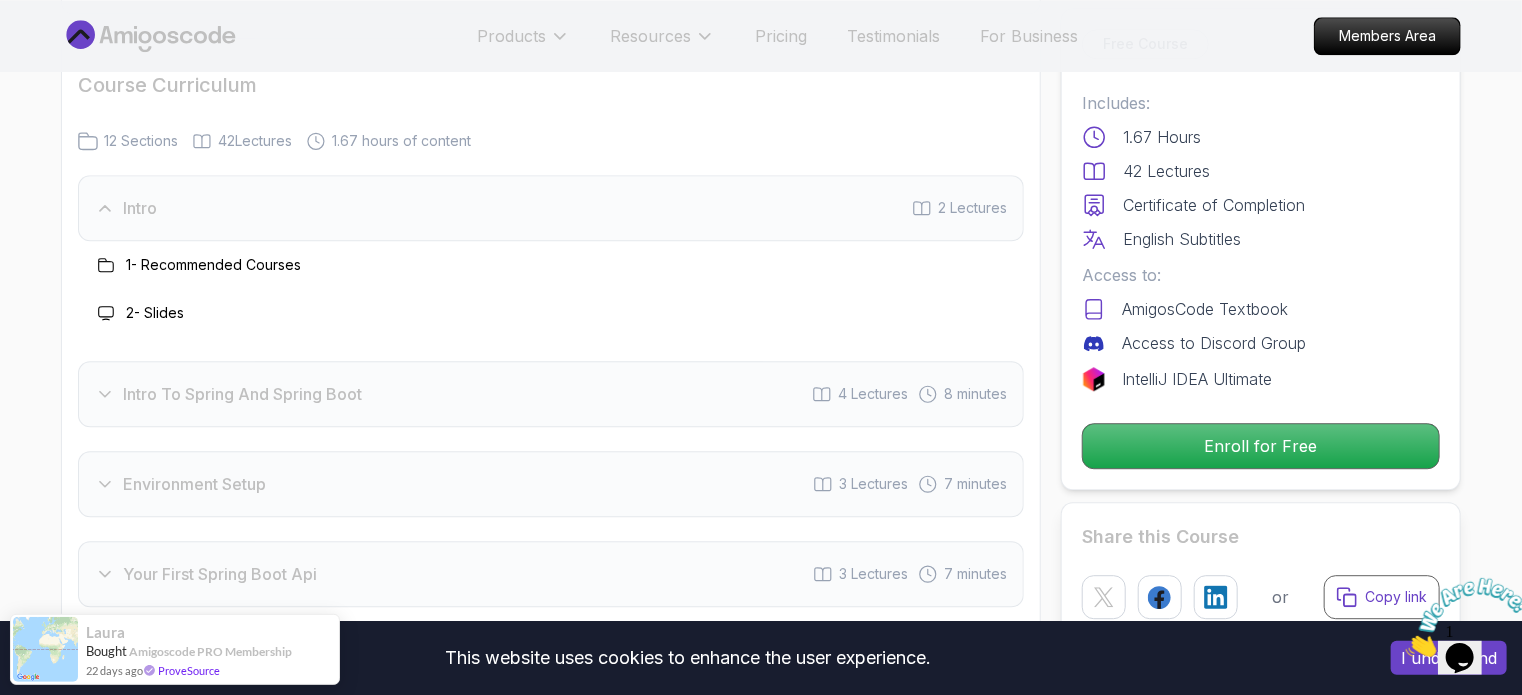 click 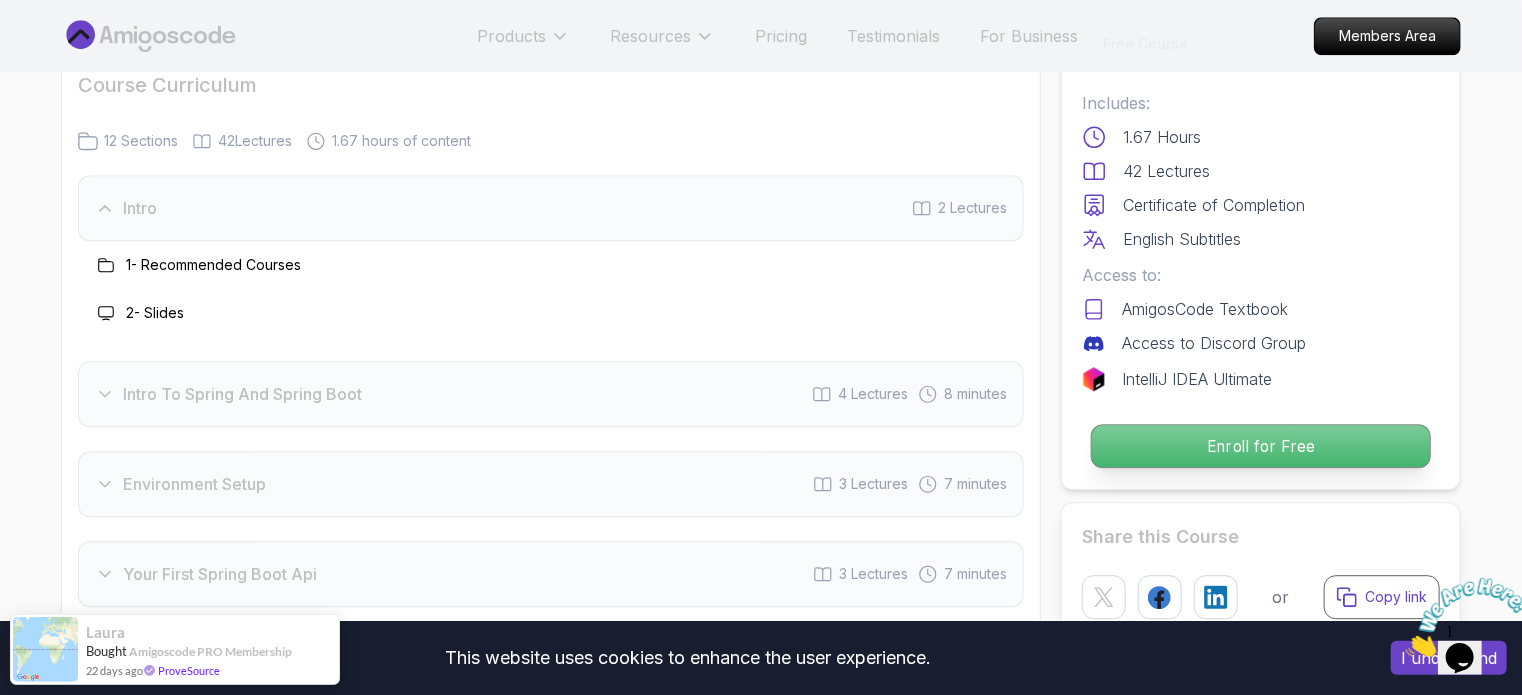 click on "Enroll for Free" at bounding box center [1261, 446] 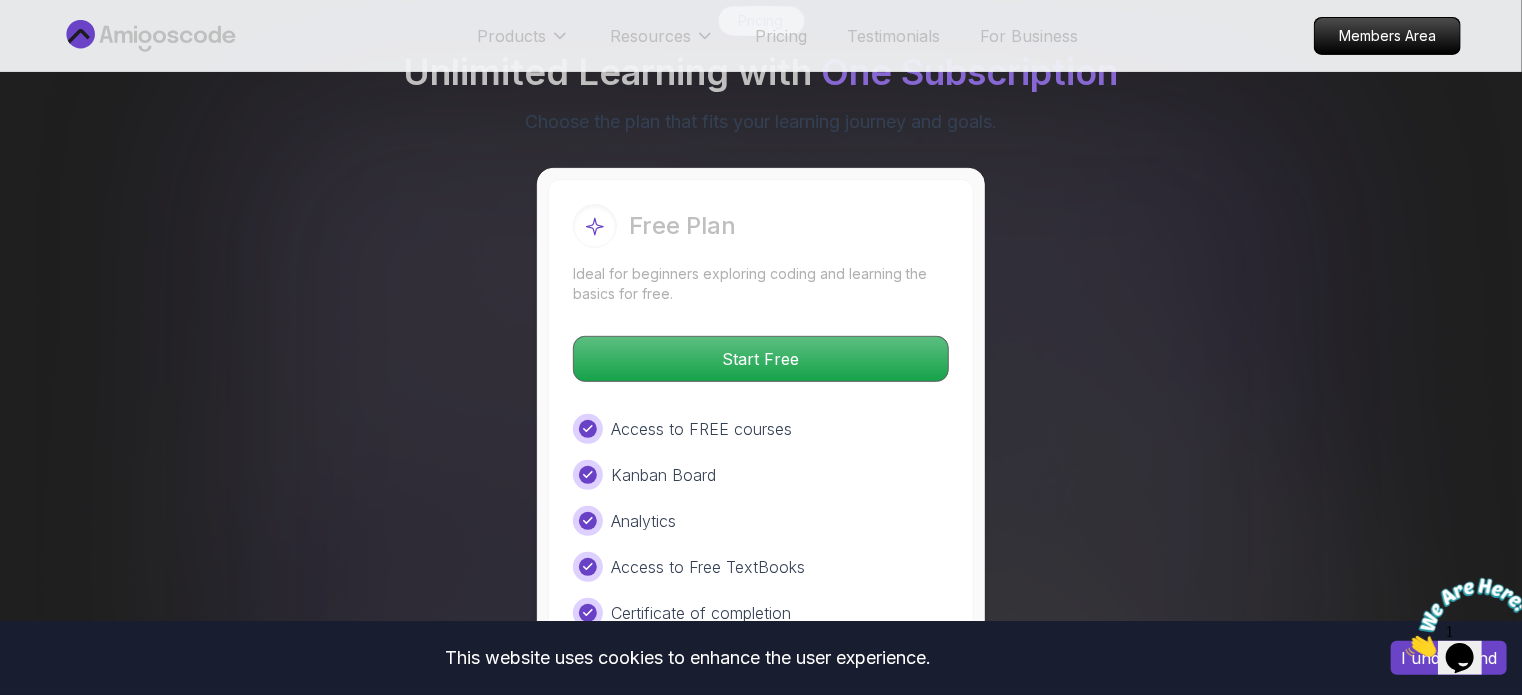 scroll, scrollTop: 4078, scrollLeft: 0, axis: vertical 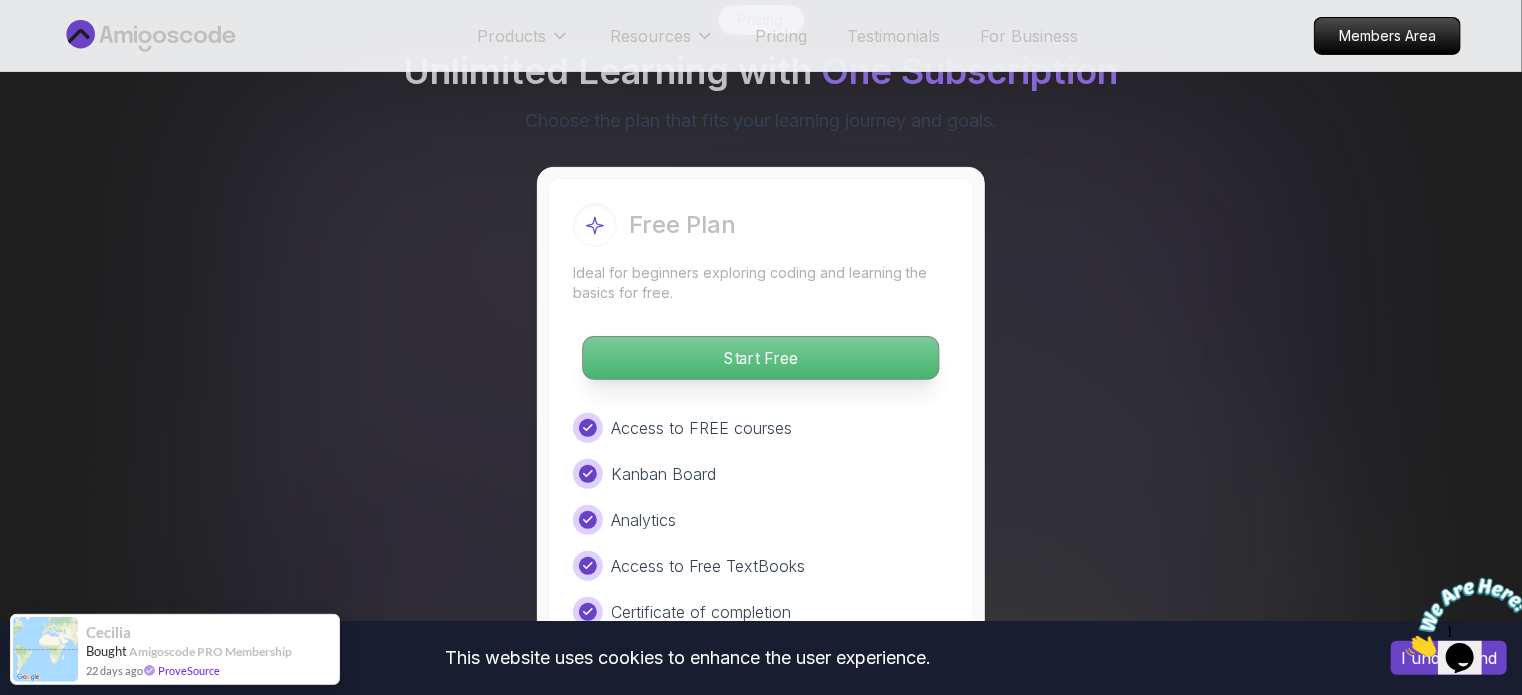 click on "Start Free" at bounding box center (760, 358) 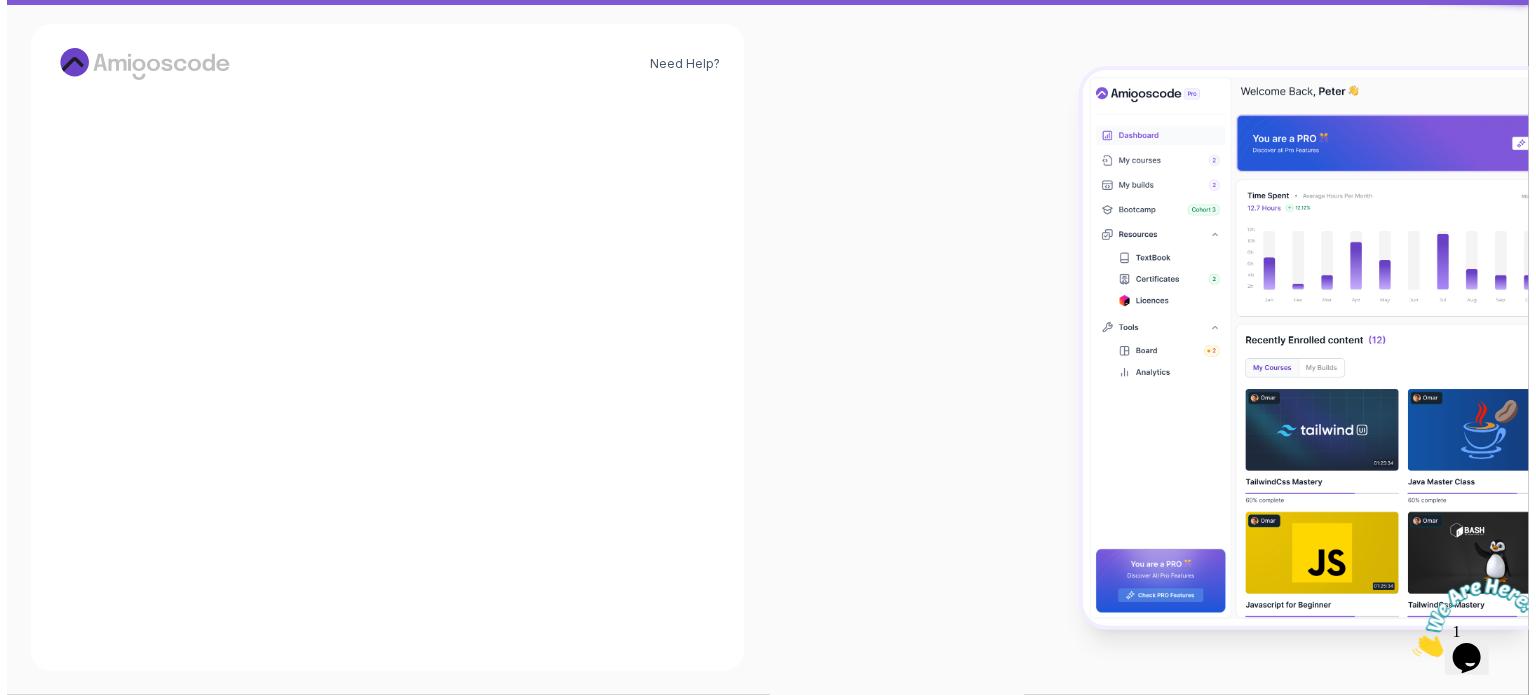 scroll, scrollTop: 0, scrollLeft: 0, axis: both 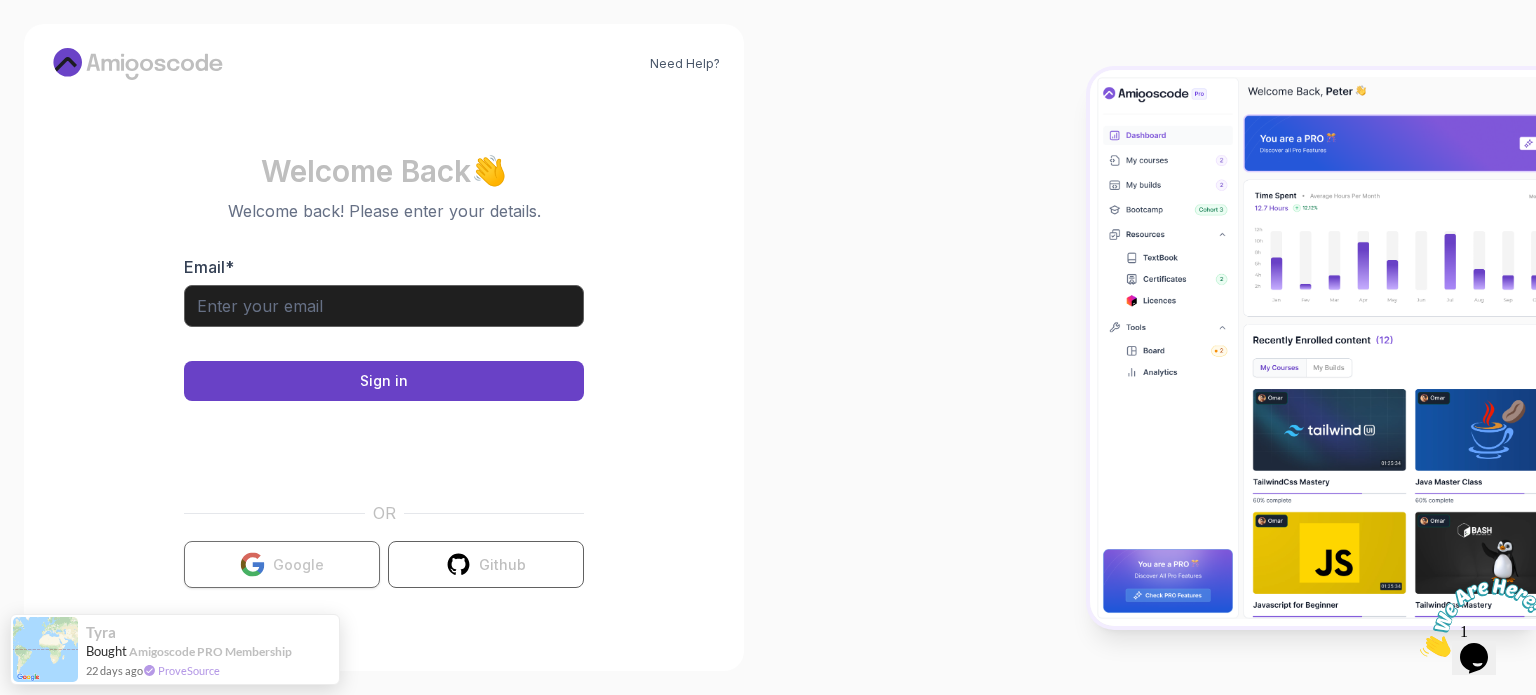 click on "Google" at bounding box center [282, 564] 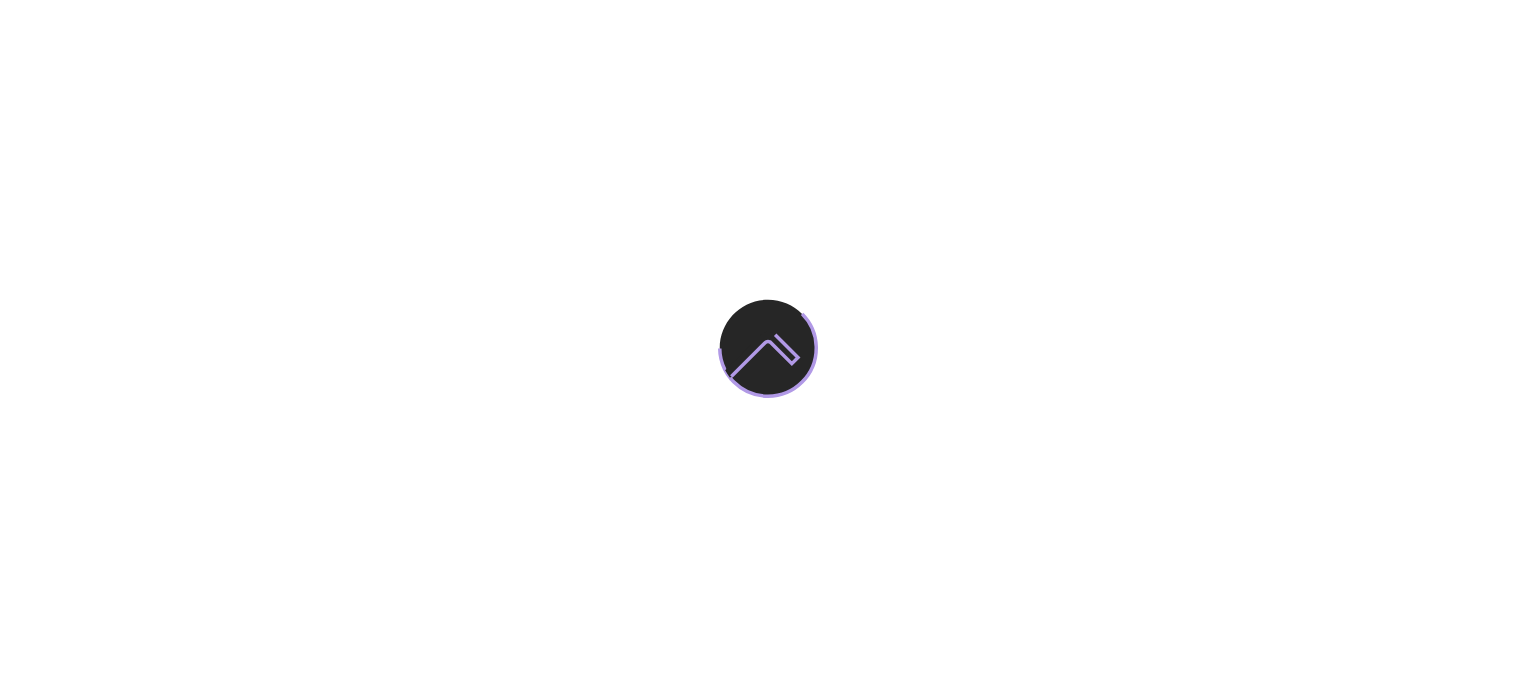 scroll, scrollTop: 0, scrollLeft: 0, axis: both 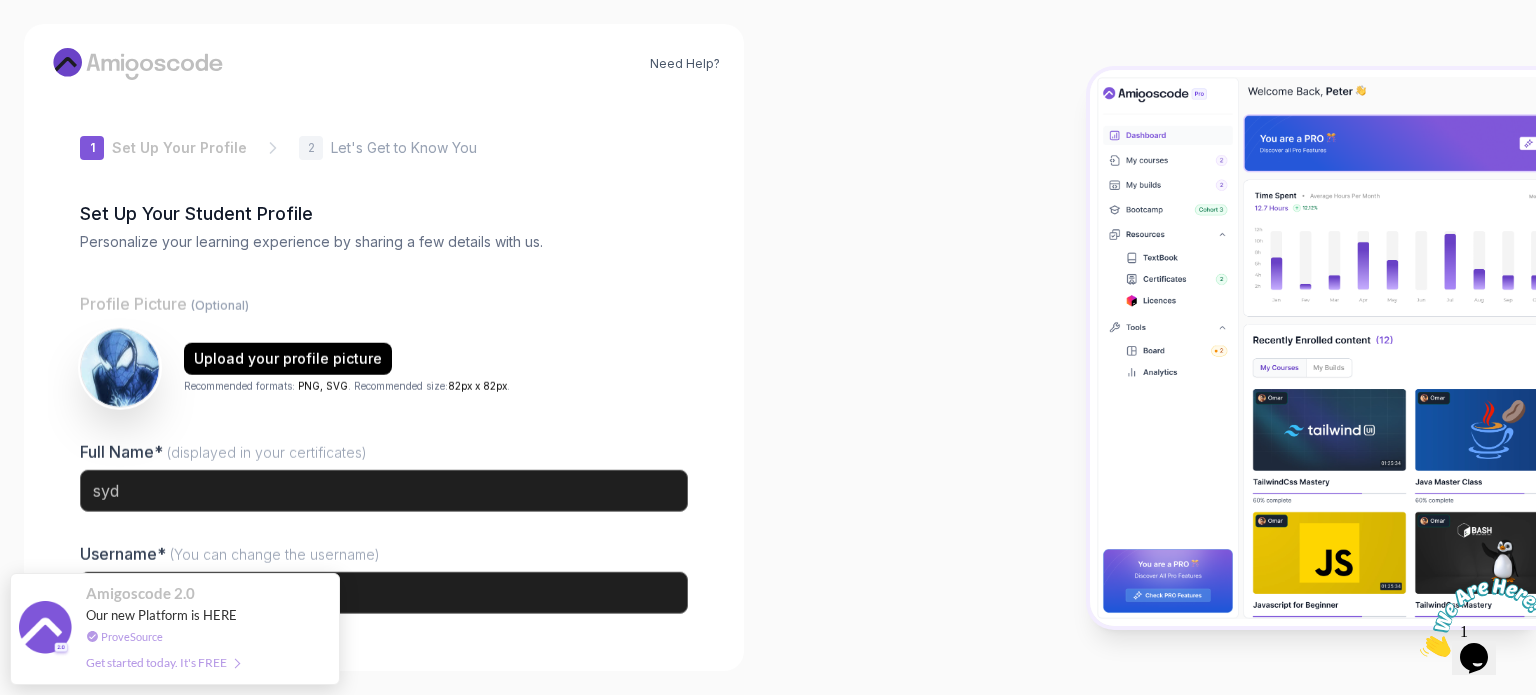 type on "eagerquokkafe364" 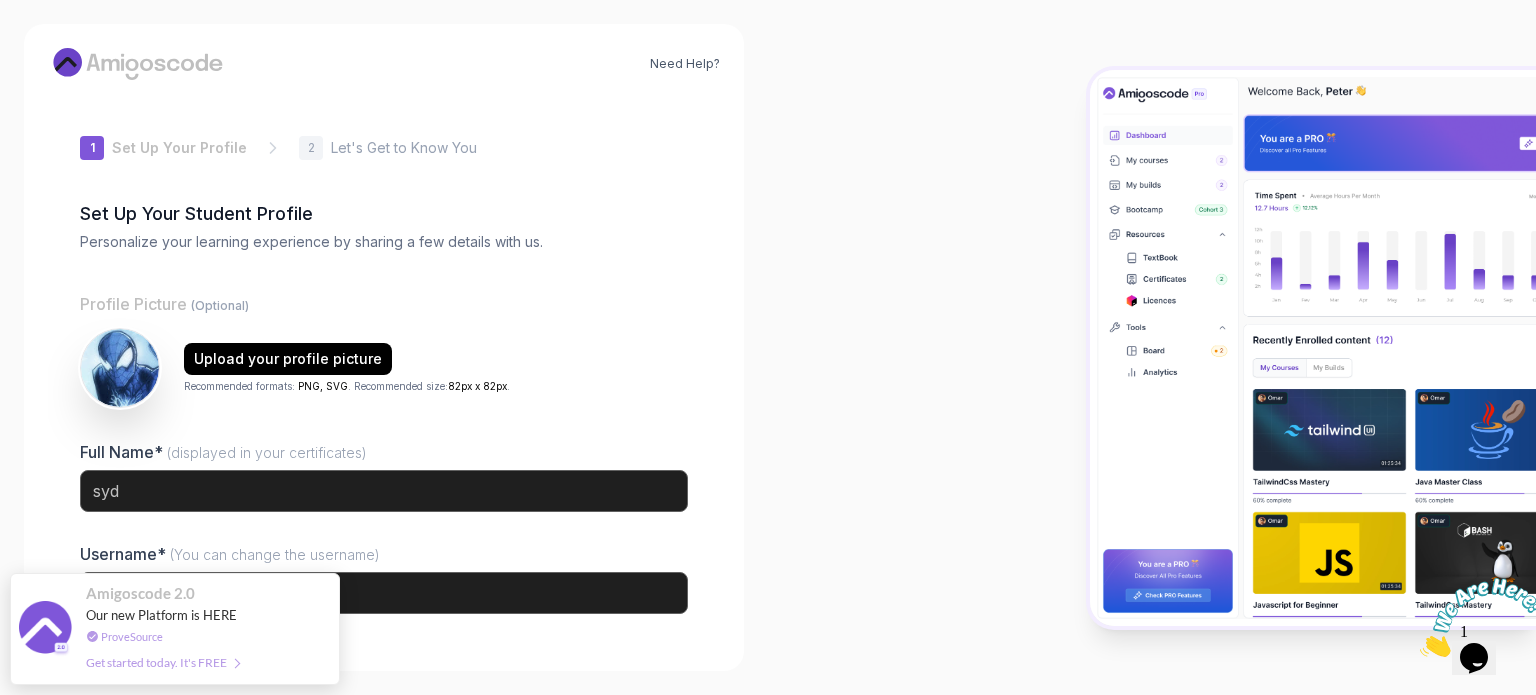 click at bounding box center (1152, 347) 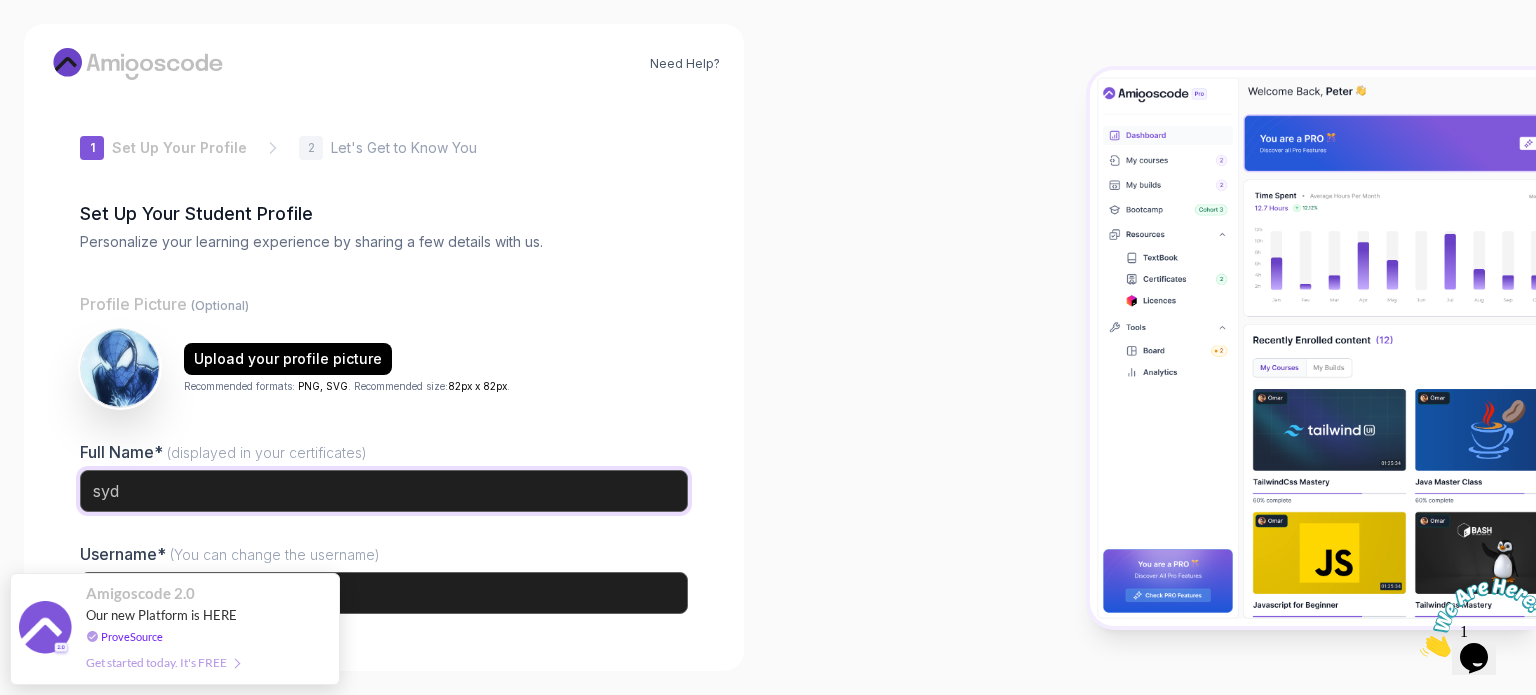drag, startPoint x: 164, startPoint y: 480, endPoint x: 25, endPoint y: 484, distance: 139.05754 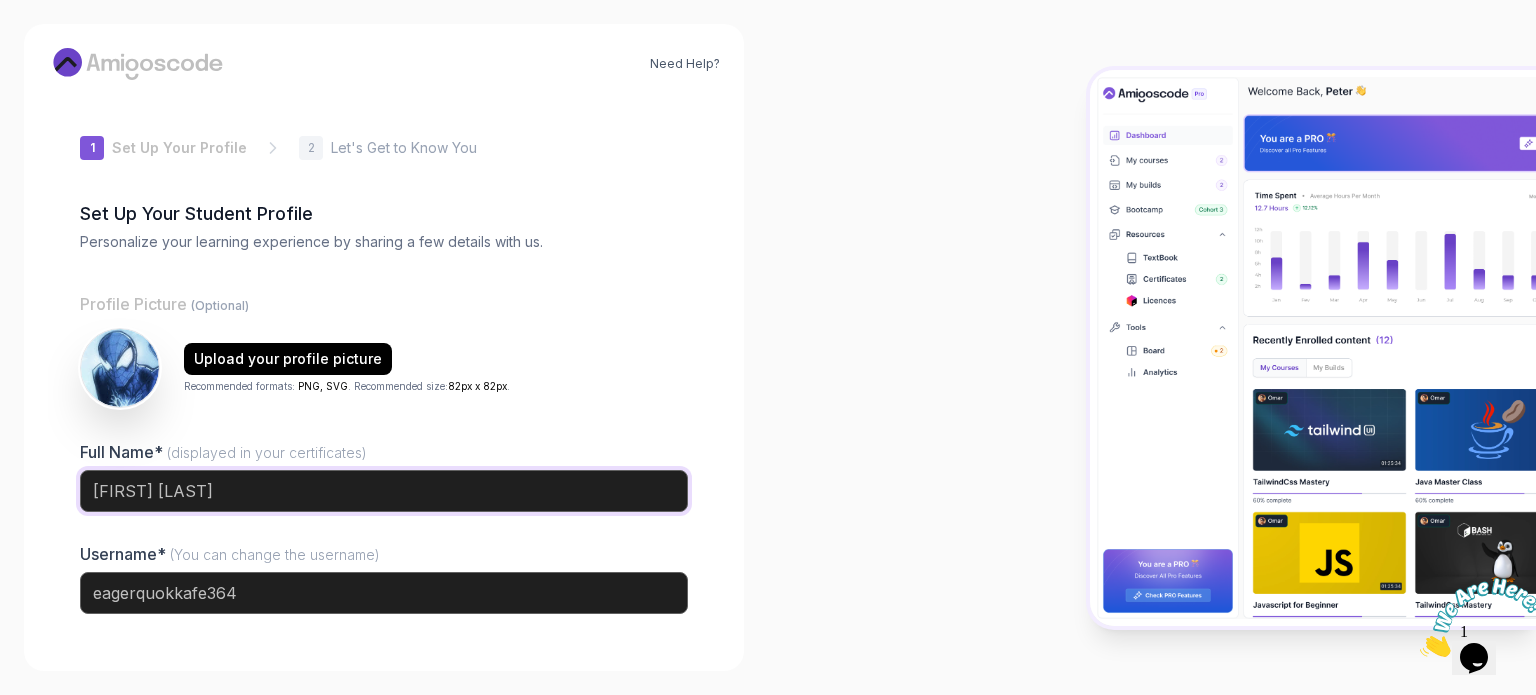 type on "Shreyoshi Das" 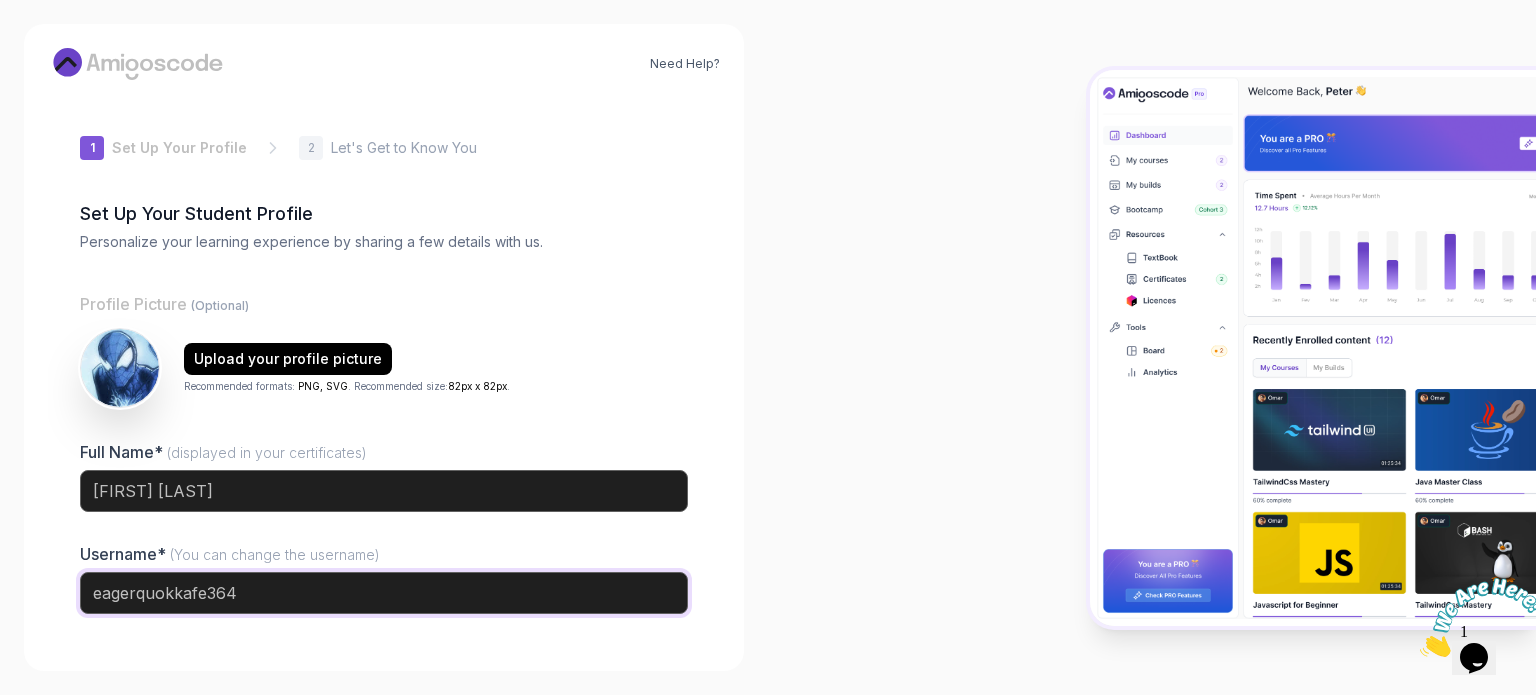 click on "eagerquokkafe364" at bounding box center [384, 593] 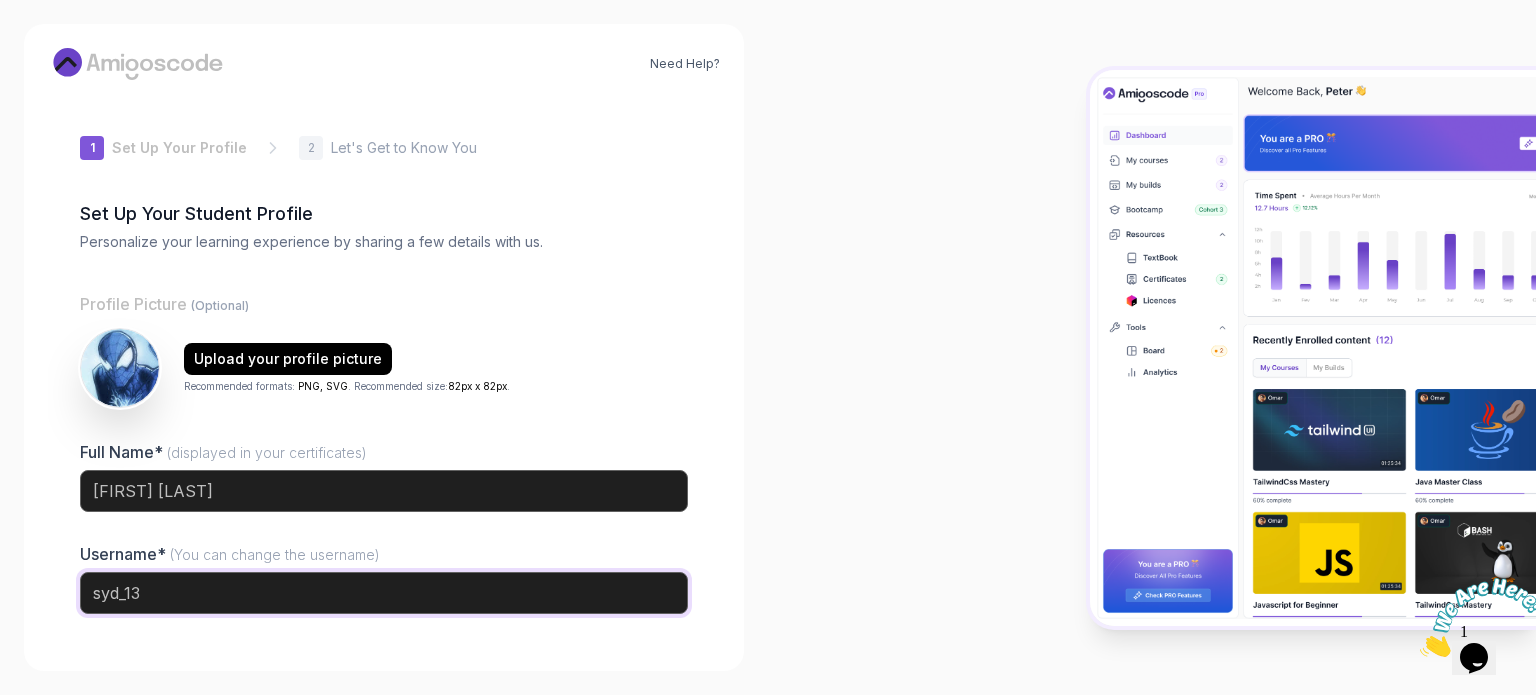 scroll, scrollTop: 138, scrollLeft: 0, axis: vertical 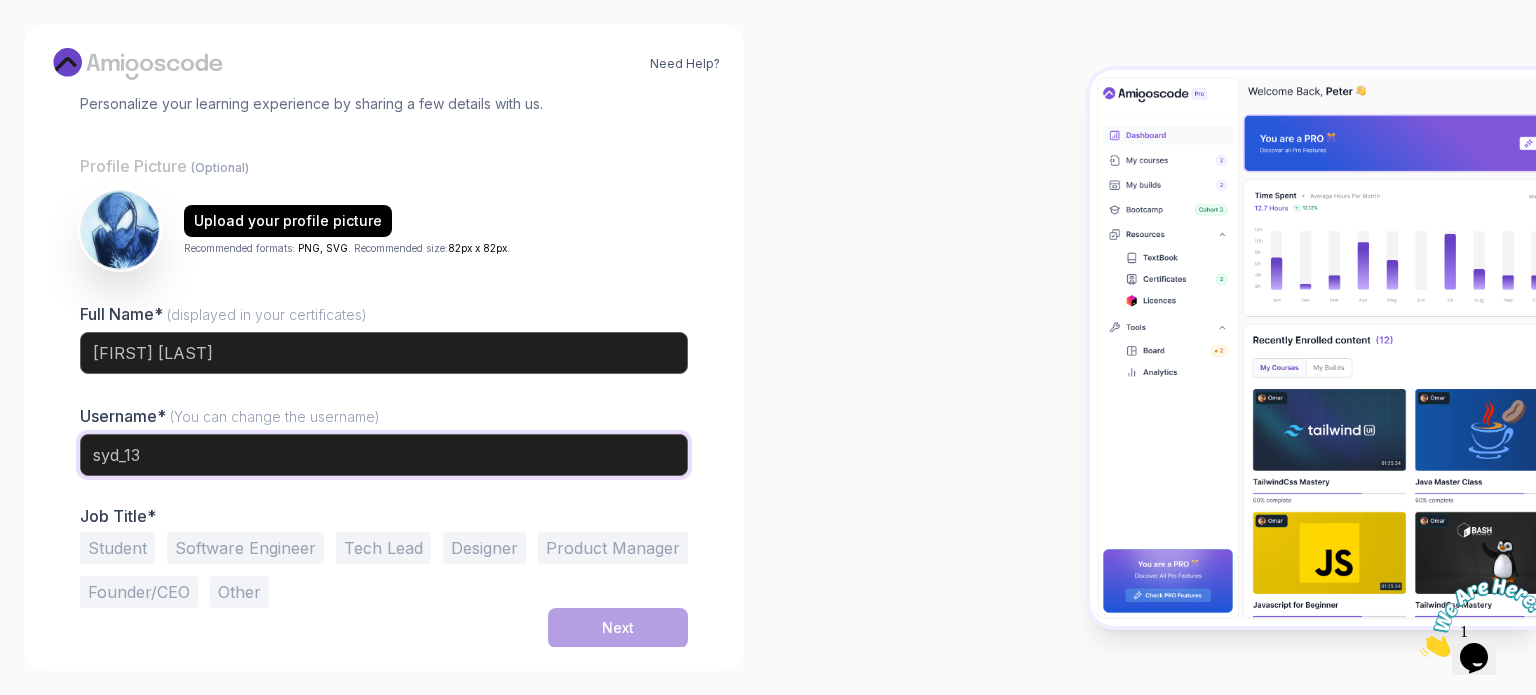 type on "syd_13" 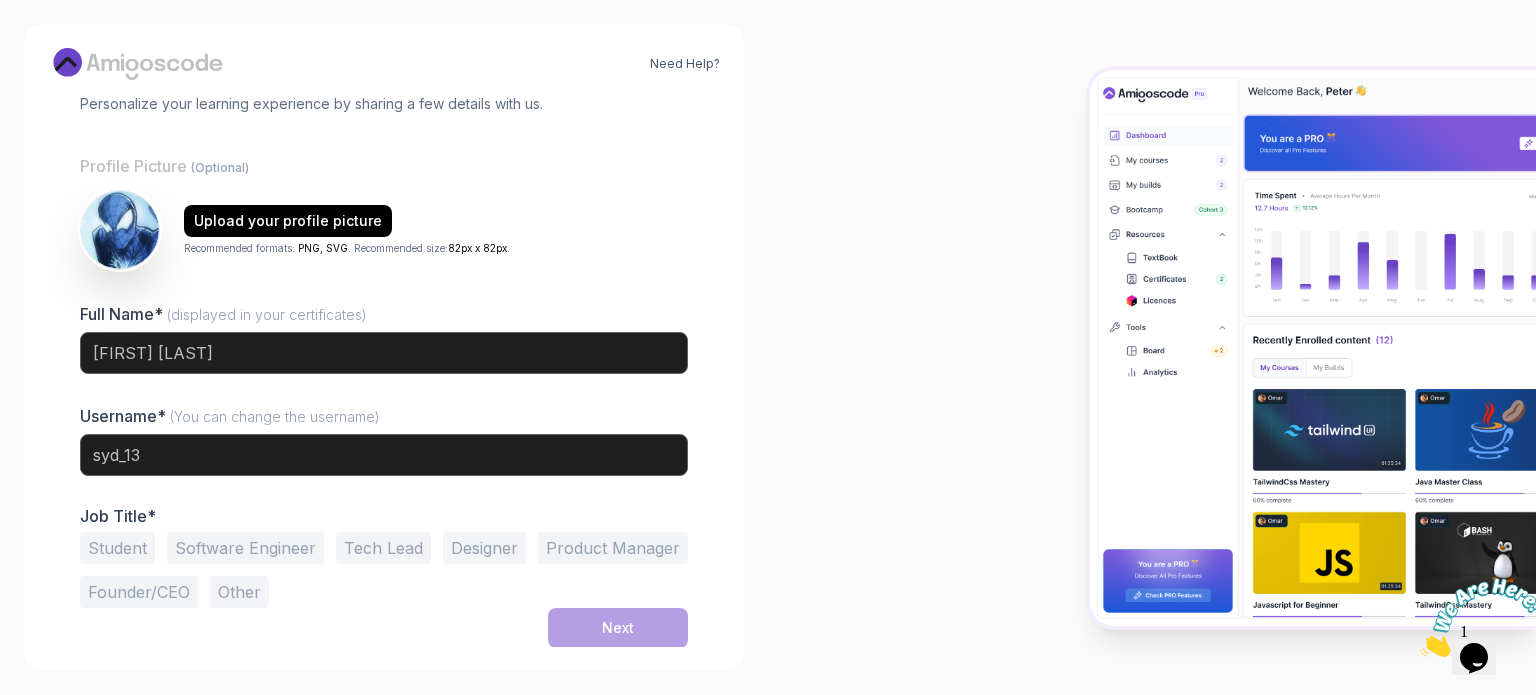 click on "Student" at bounding box center [117, 548] 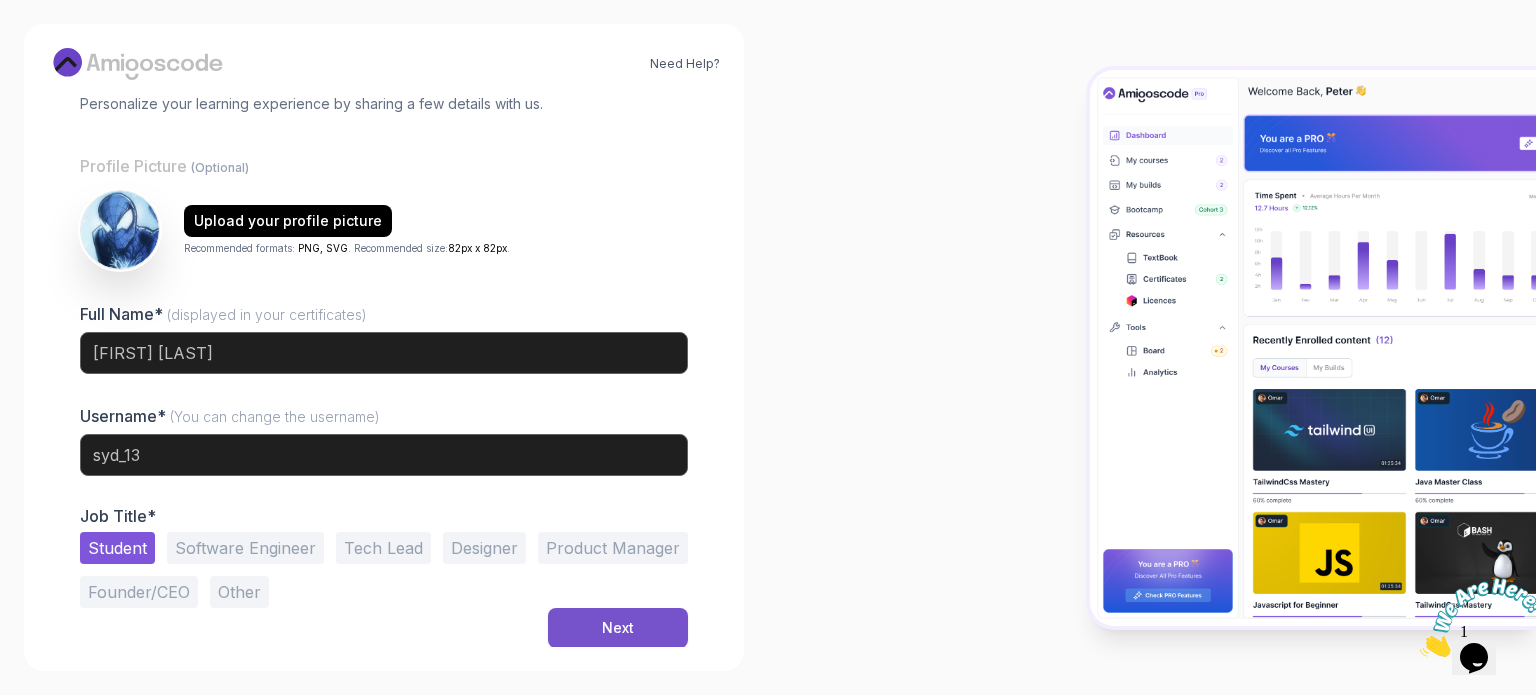 click on "Next" at bounding box center [618, 628] 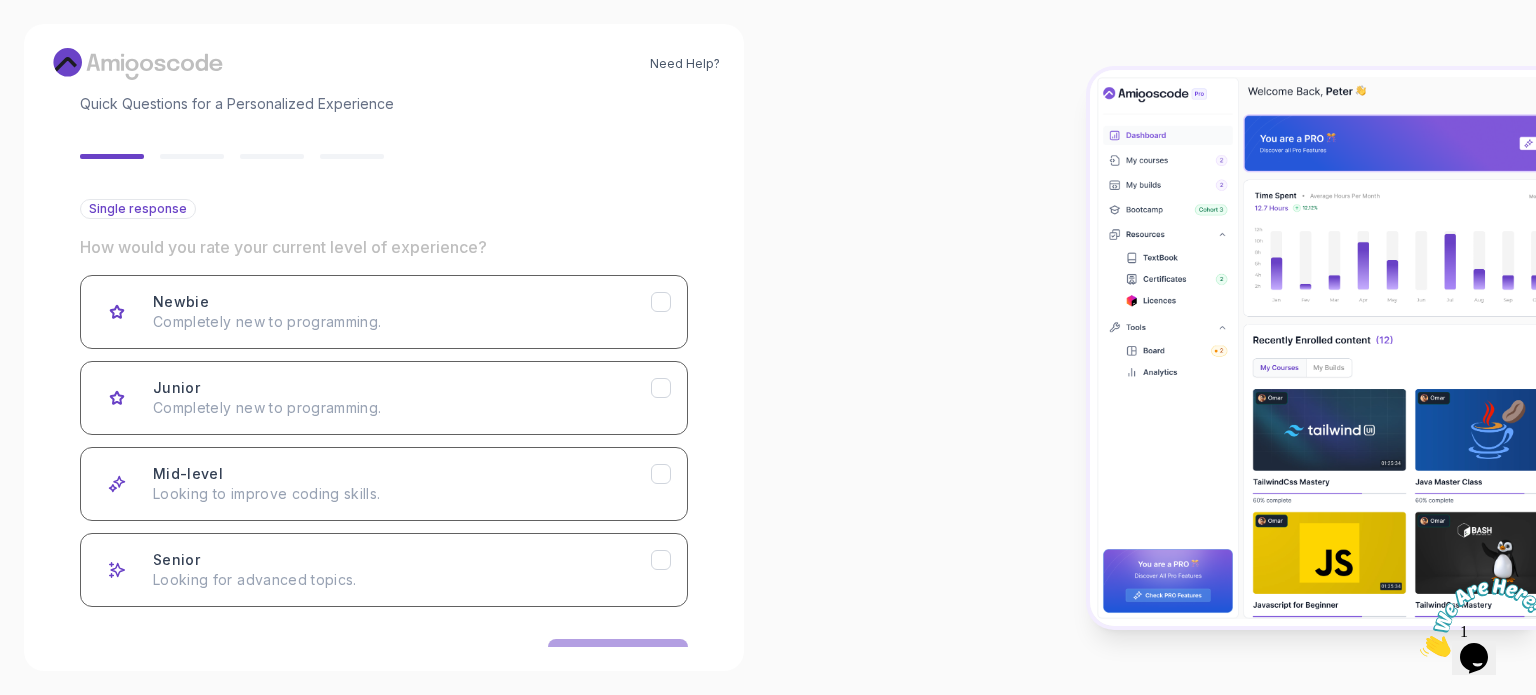 scroll, scrollTop: 0, scrollLeft: 0, axis: both 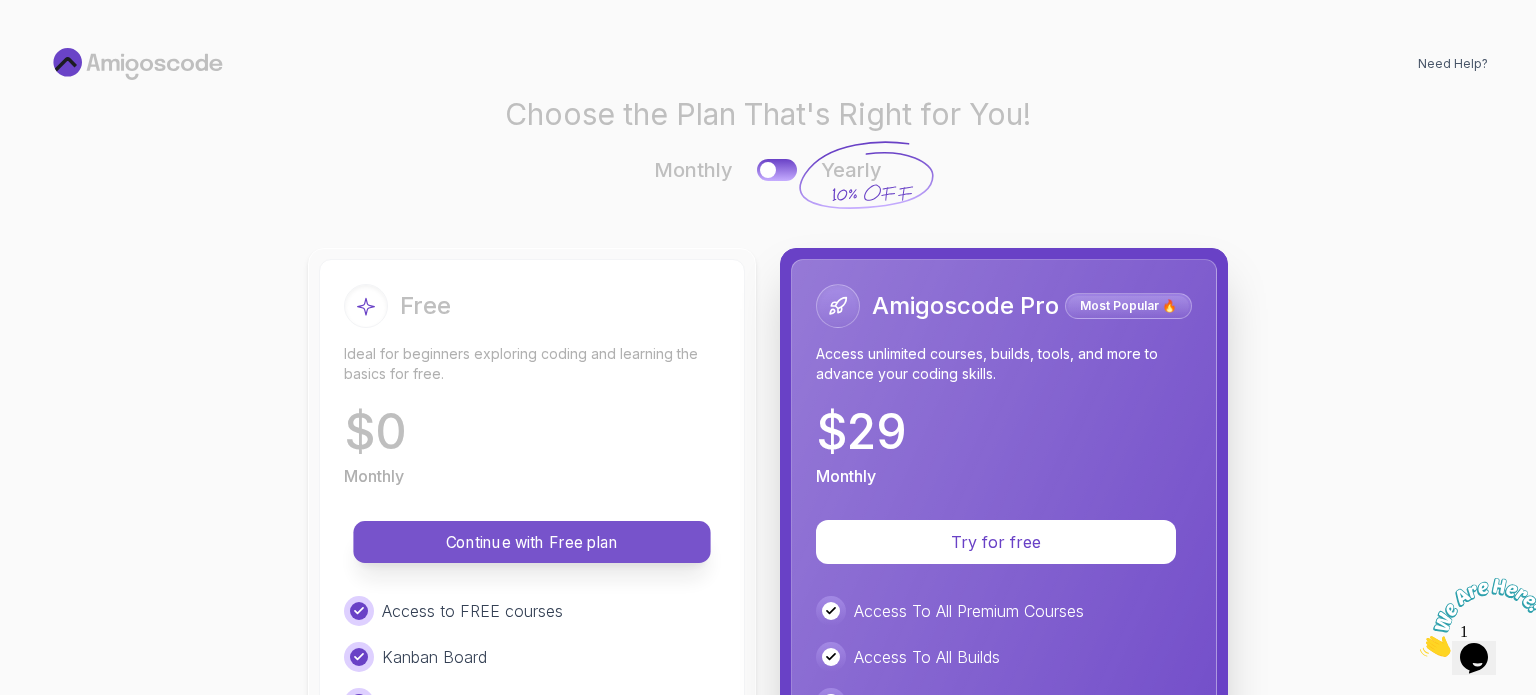 click on "Continue with Free plan" at bounding box center [532, 542] 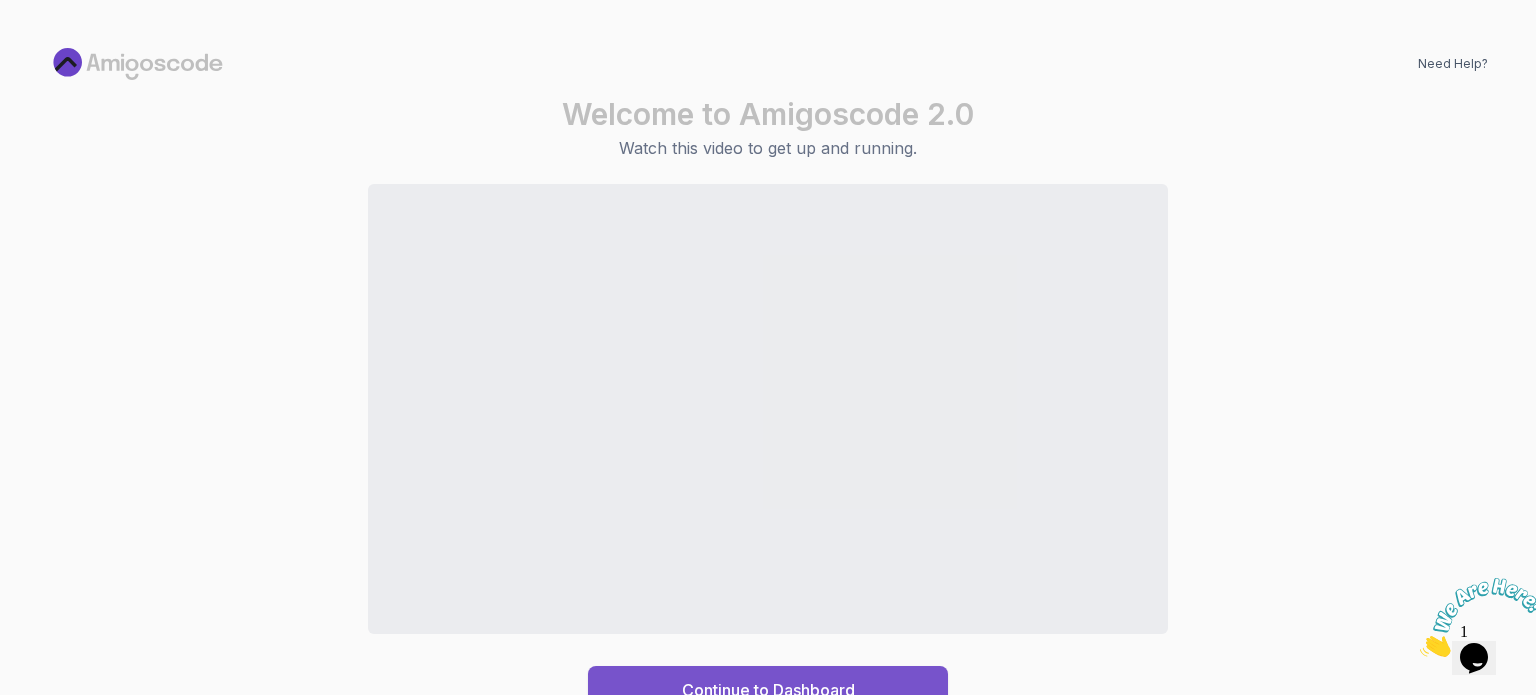 click on "Continue to Dashboard" at bounding box center (768, 690) 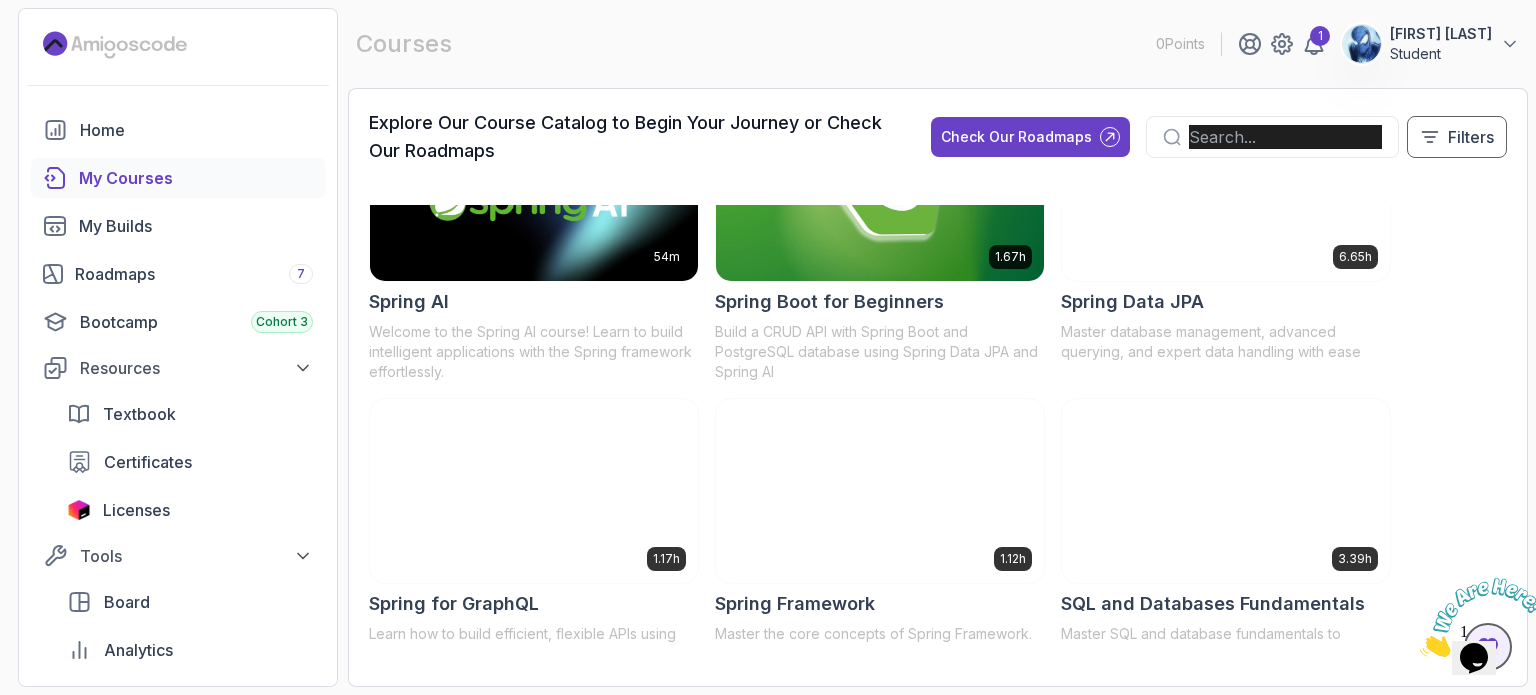 scroll, scrollTop: 3564, scrollLeft: 0, axis: vertical 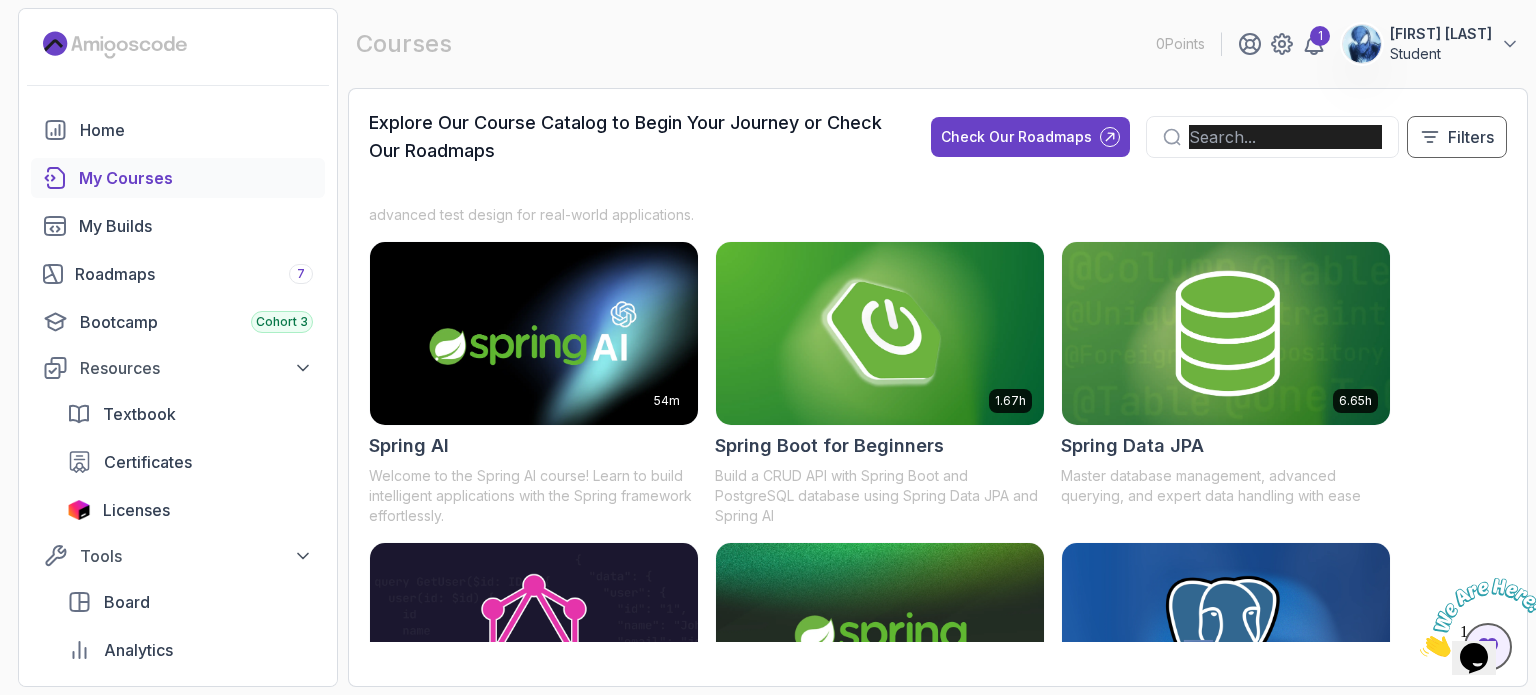 click on "Spring Boot for Beginners" at bounding box center (829, 446) 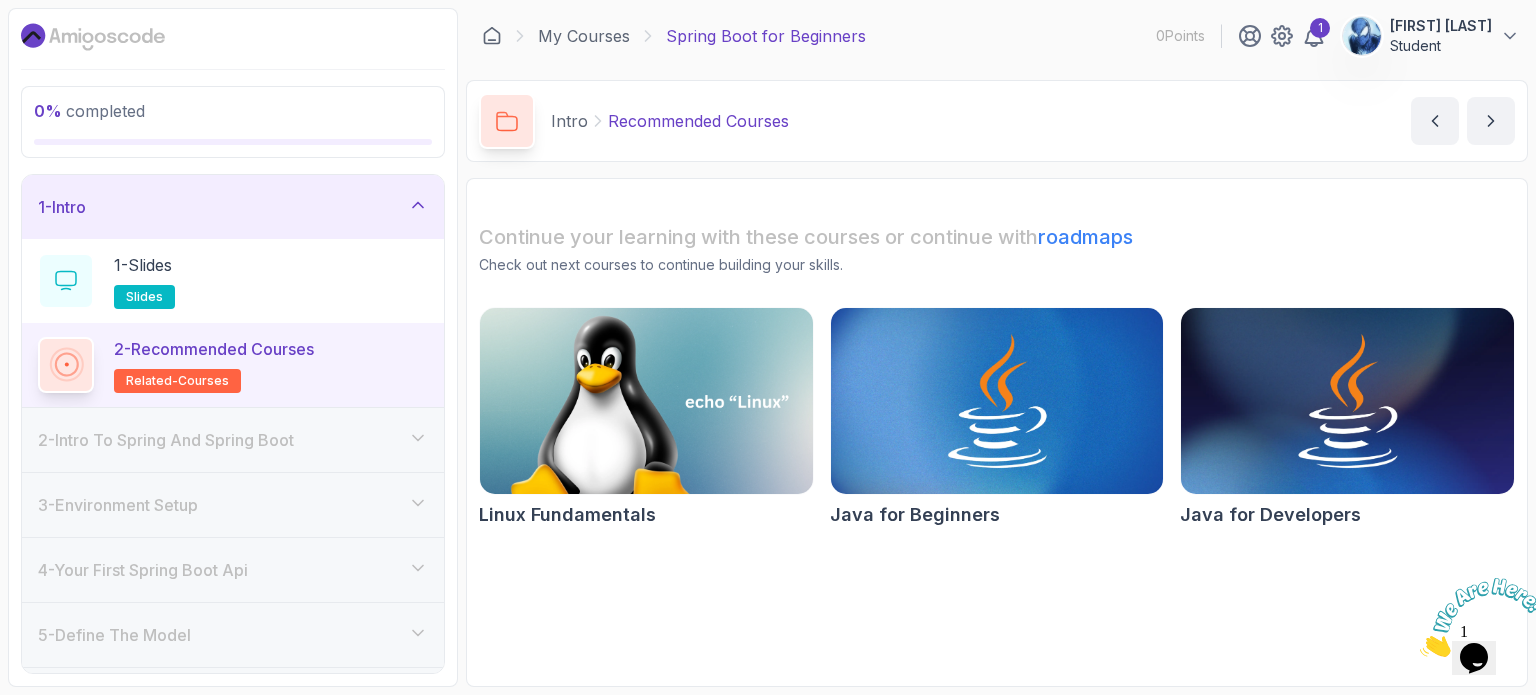 click on "1  -  Intro" at bounding box center (233, 207) 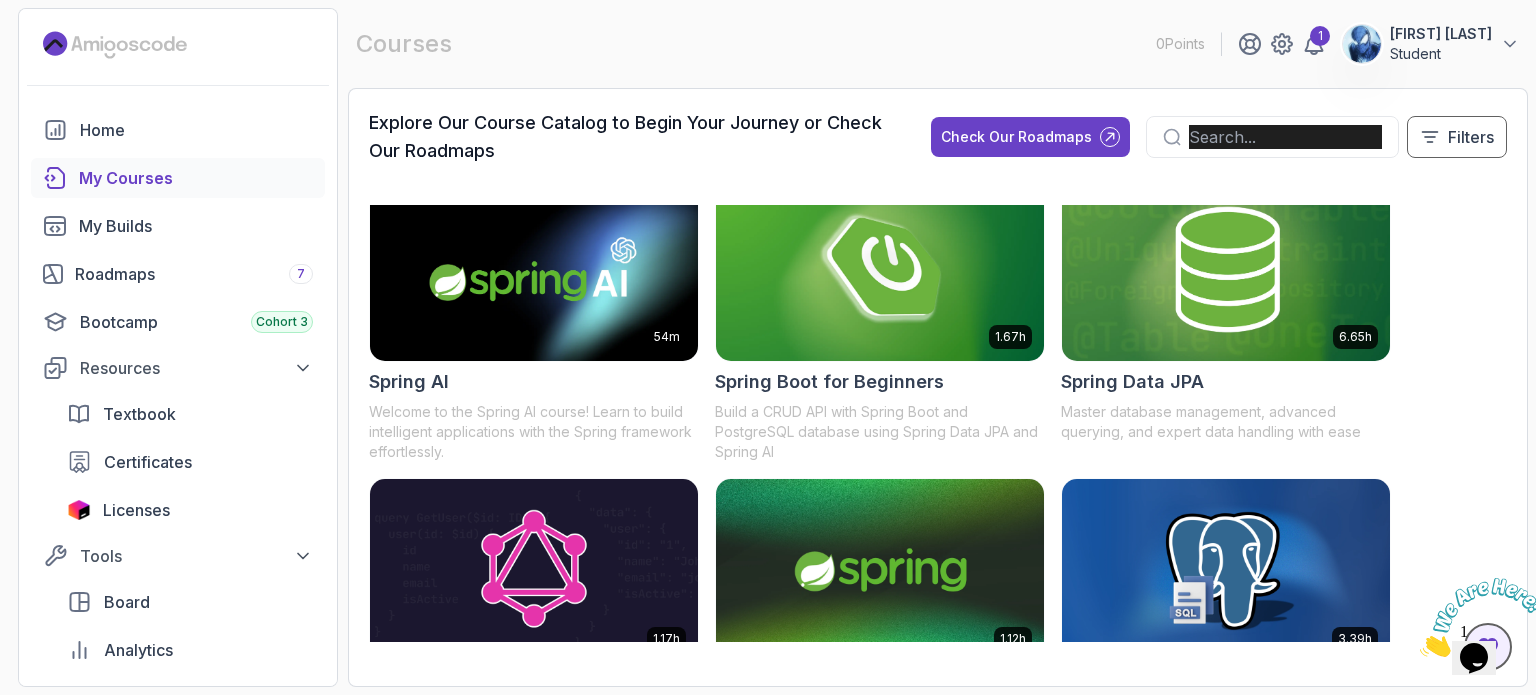 scroll, scrollTop: 3634, scrollLeft: 0, axis: vertical 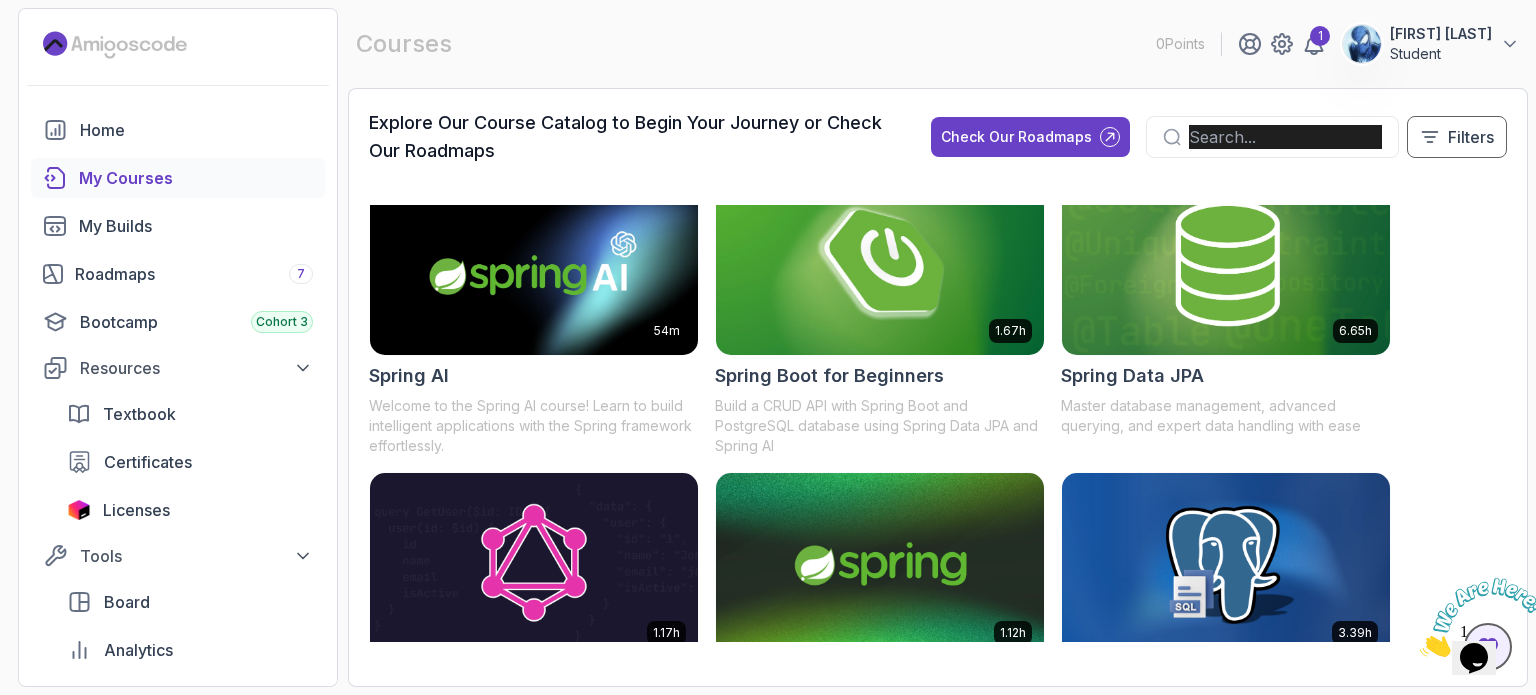 click at bounding box center [880, 263] 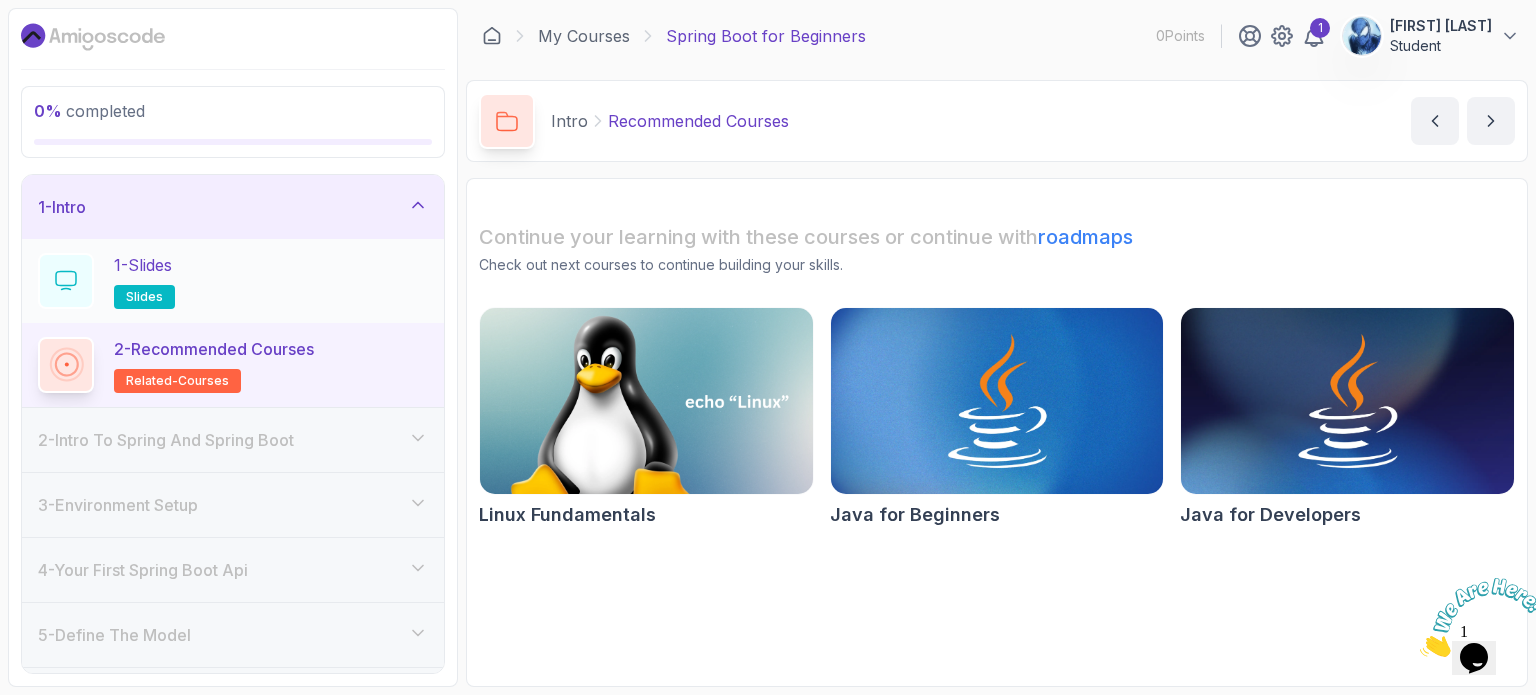 click on "1  -  Slides slides" at bounding box center (233, 281) 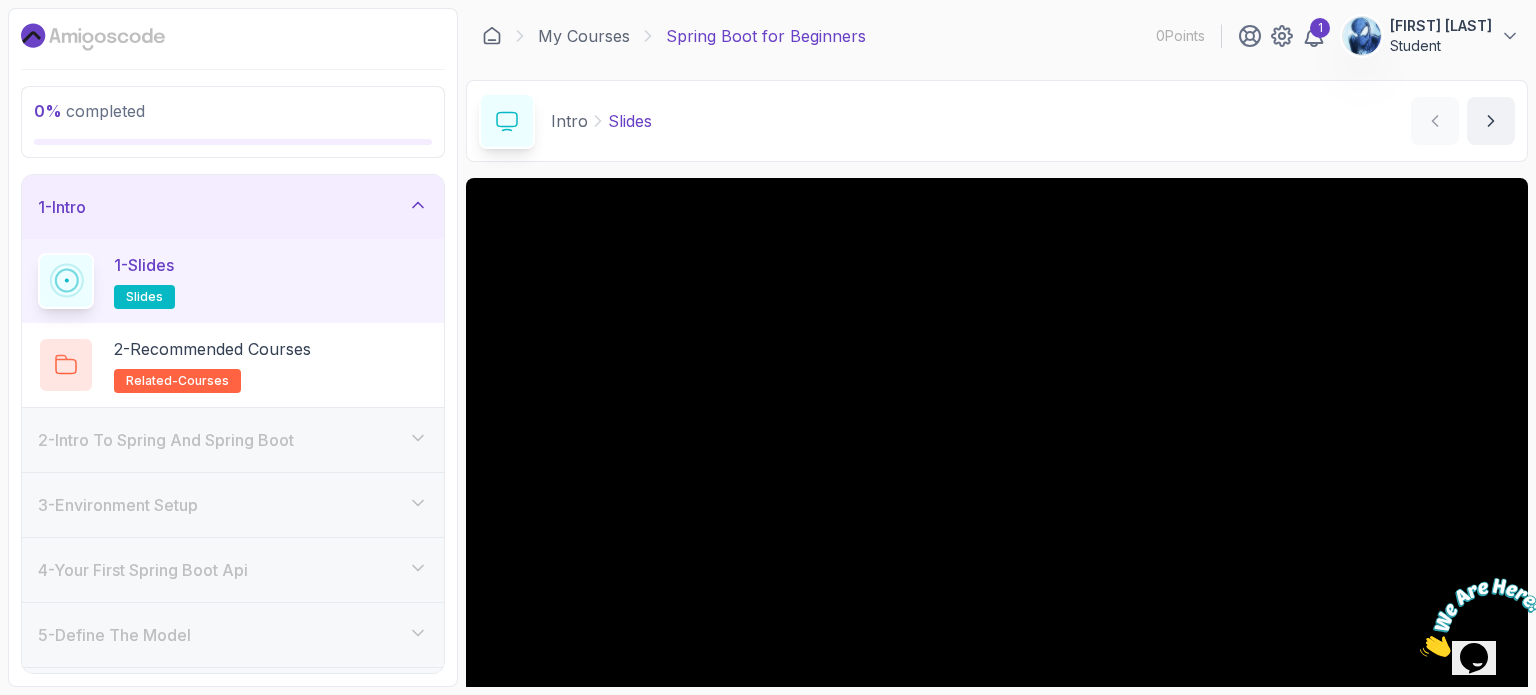 scroll, scrollTop: 226, scrollLeft: 0, axis: vertical 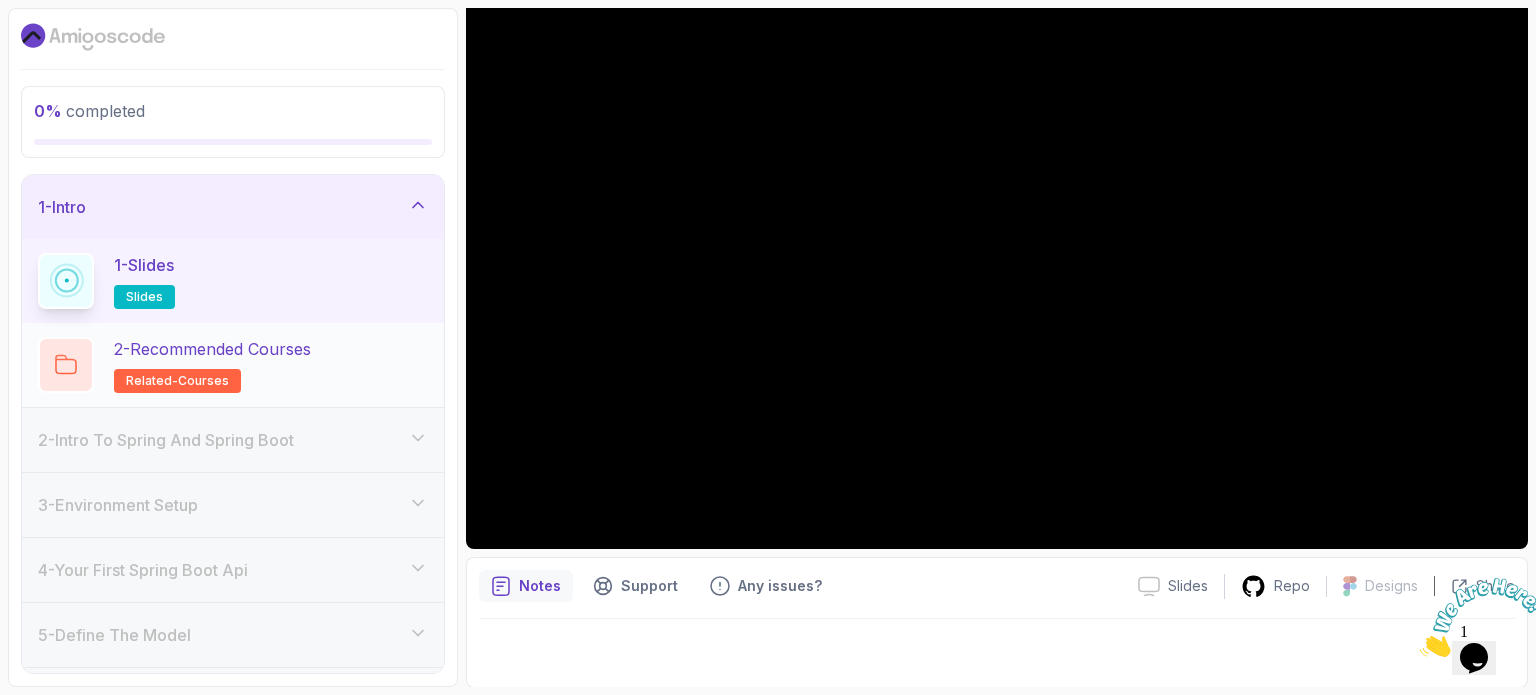 click on "2  -  Recommended Courses related-courses" at bounding box center [212, 365] 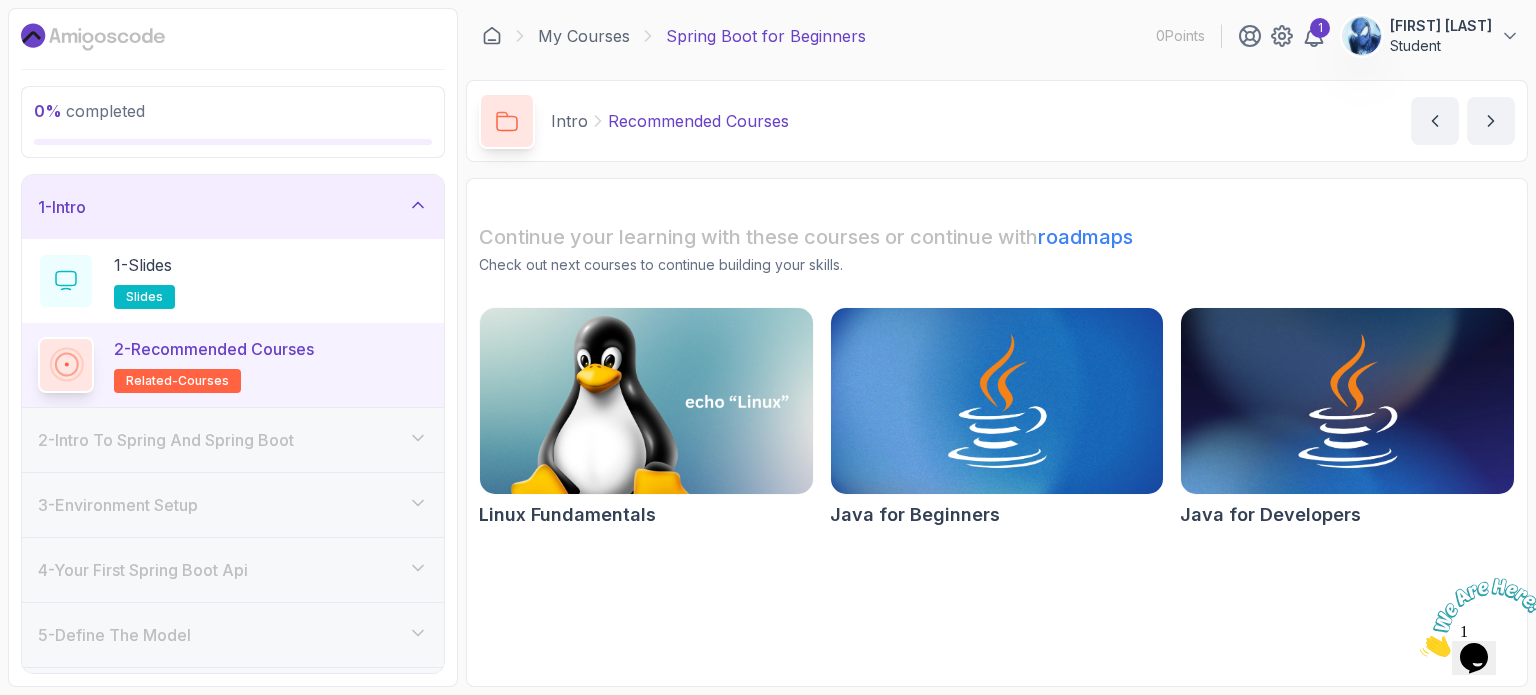 click on "2  -  Intro To Spring And Spring Boot" at bounding box center [233, 440] 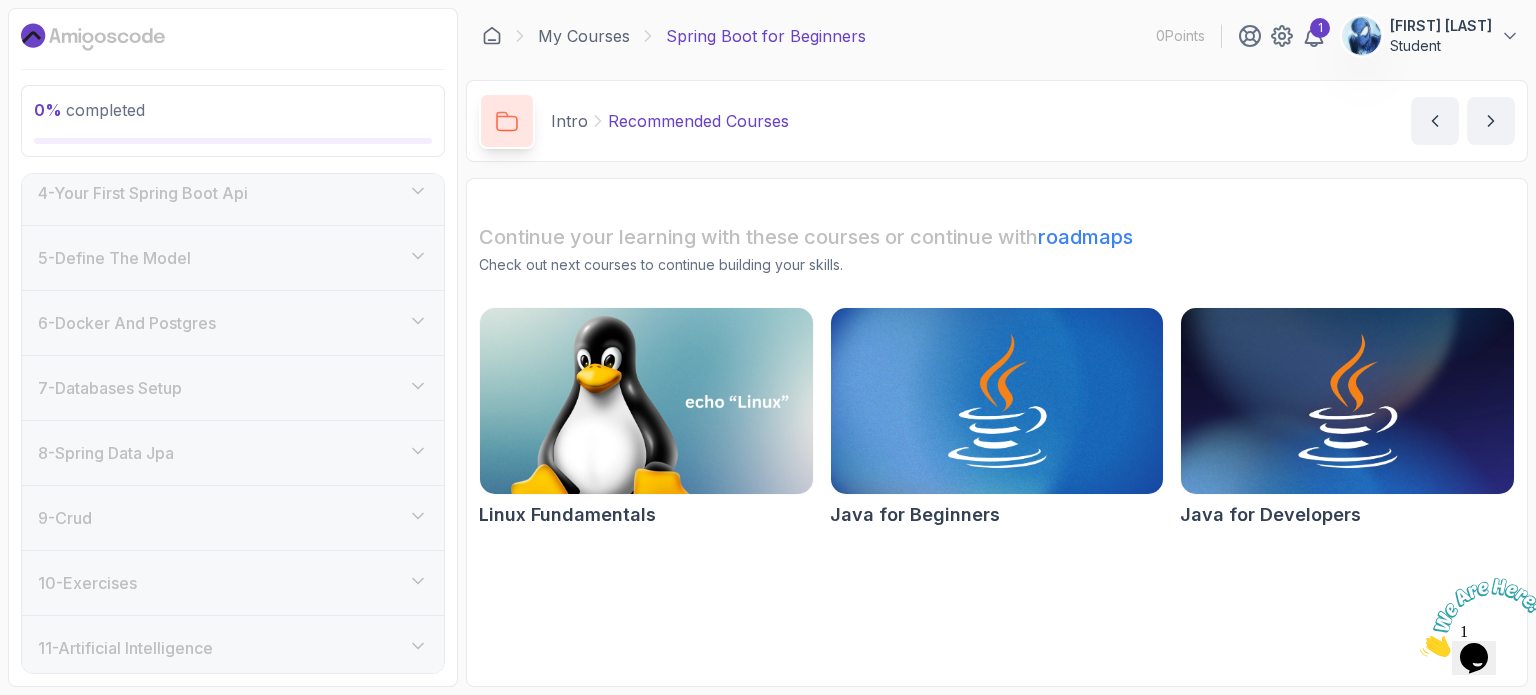 scroll, scrollTop: 612, scrollLeft: 0, axis: vertical 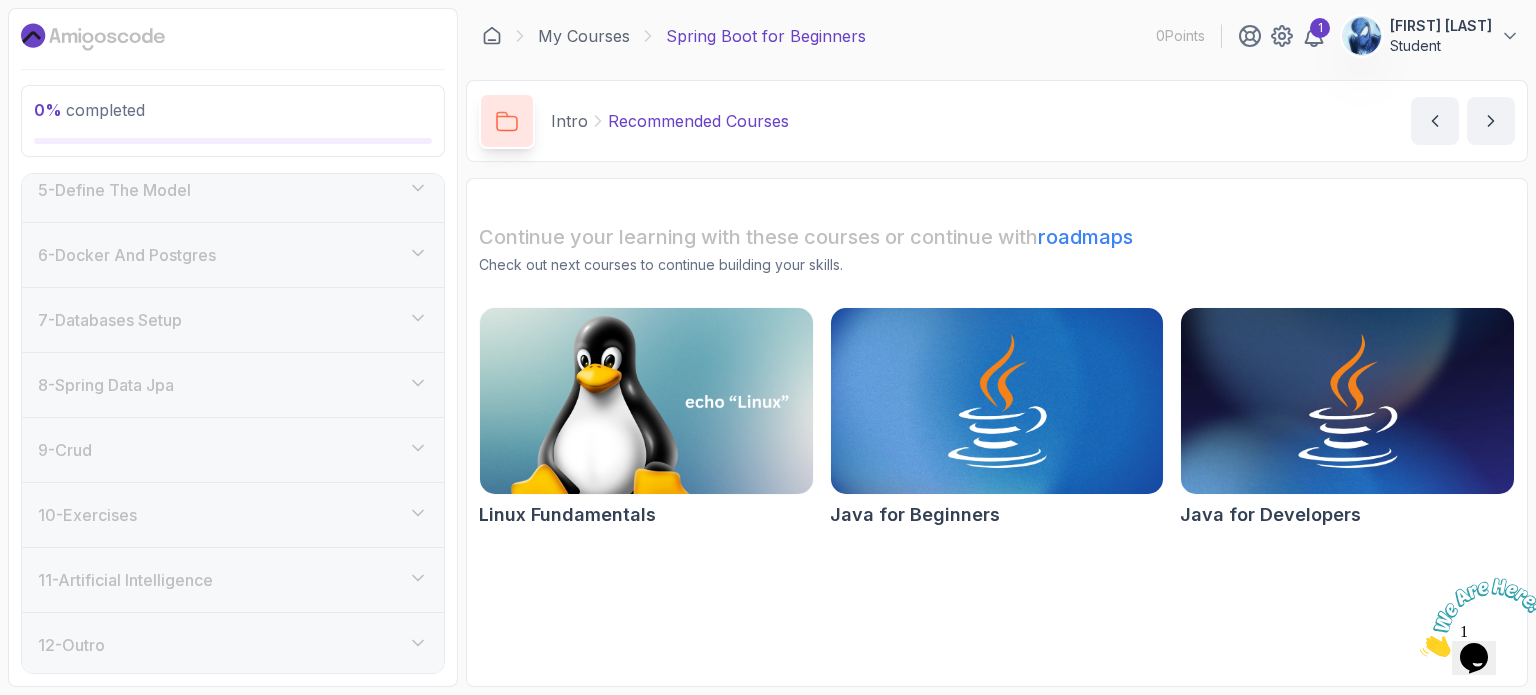 click on "9  -  Crud" at bounding box center (233, 450) 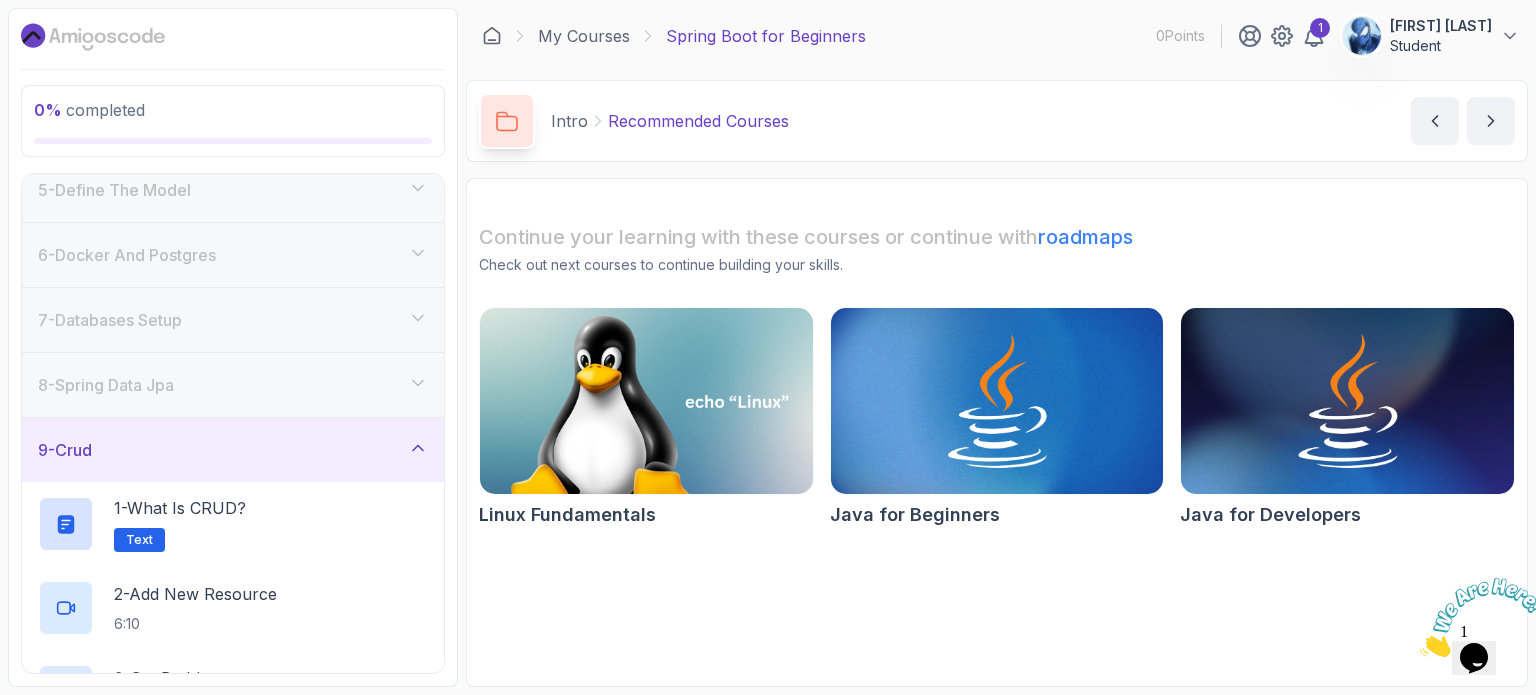 scroll, scrollTop: 528, scrollLeft: 0, axis: vertical 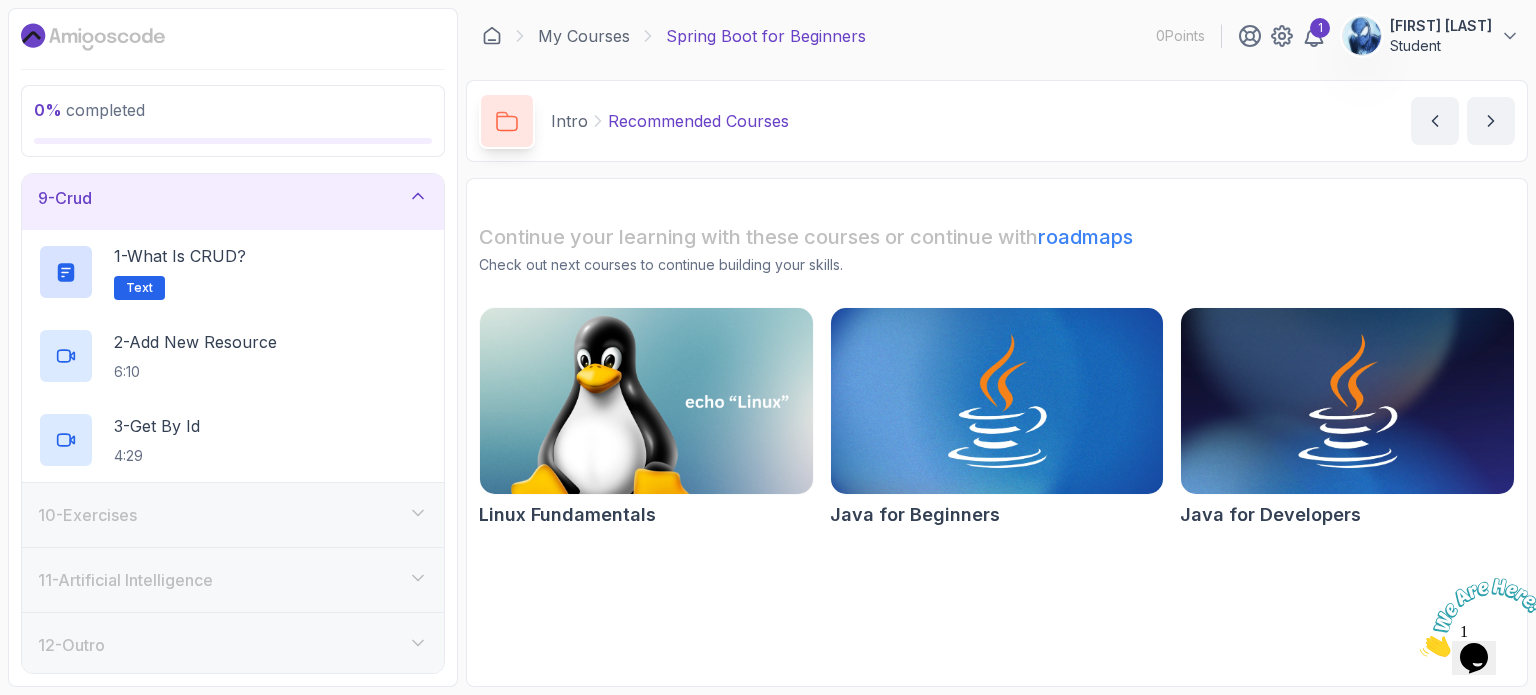 click on "12  -  Outro" at bounding box center [233, 645] 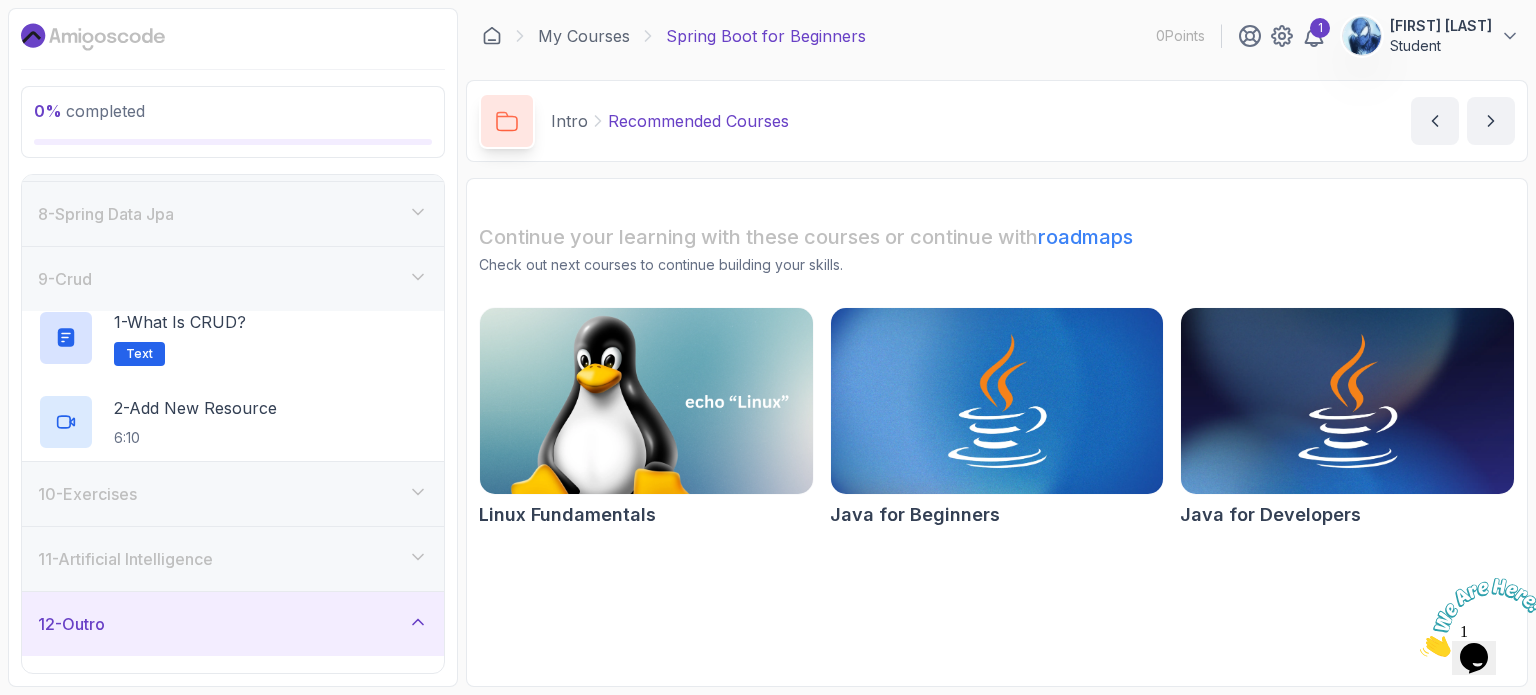 scroll, scrollTop: 444, scrollLeft: 0, axis: vertical 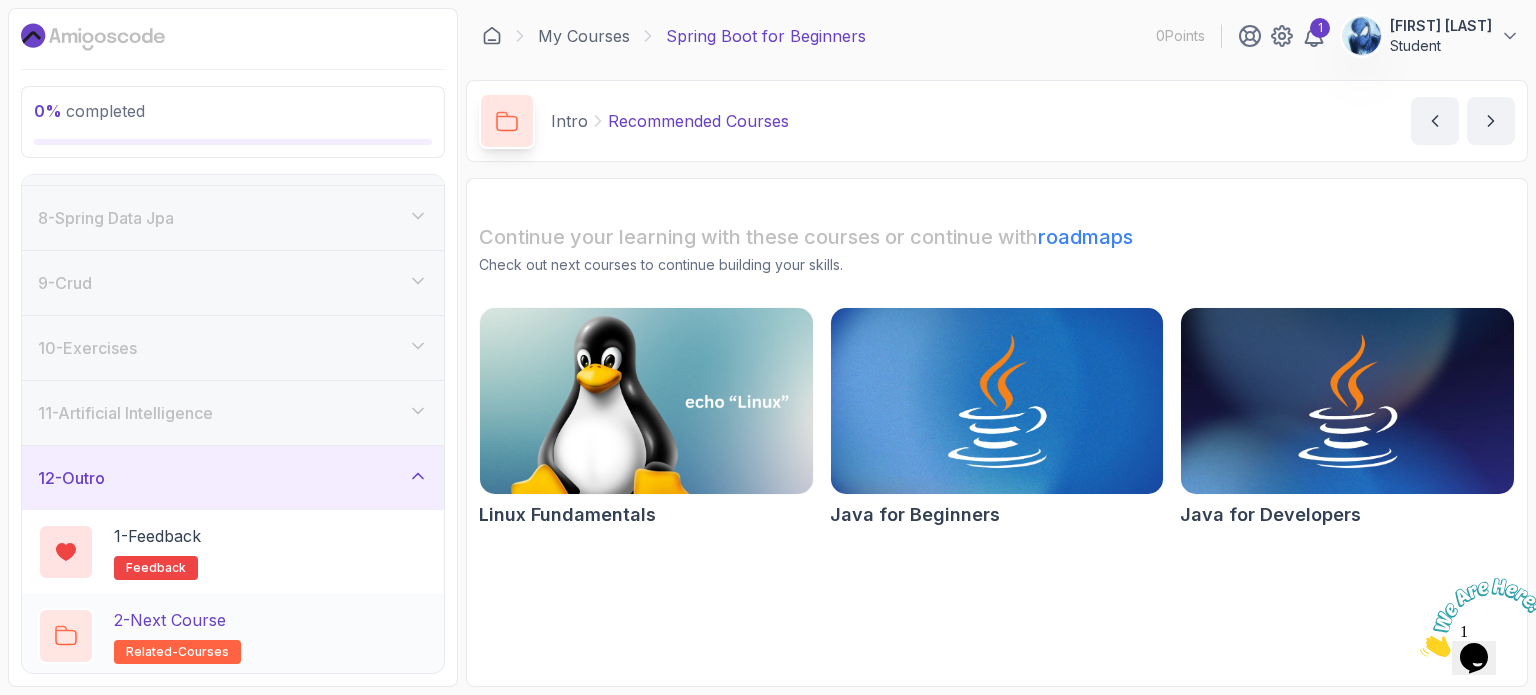 click on "related-courses" at bounding box center [177, 652] 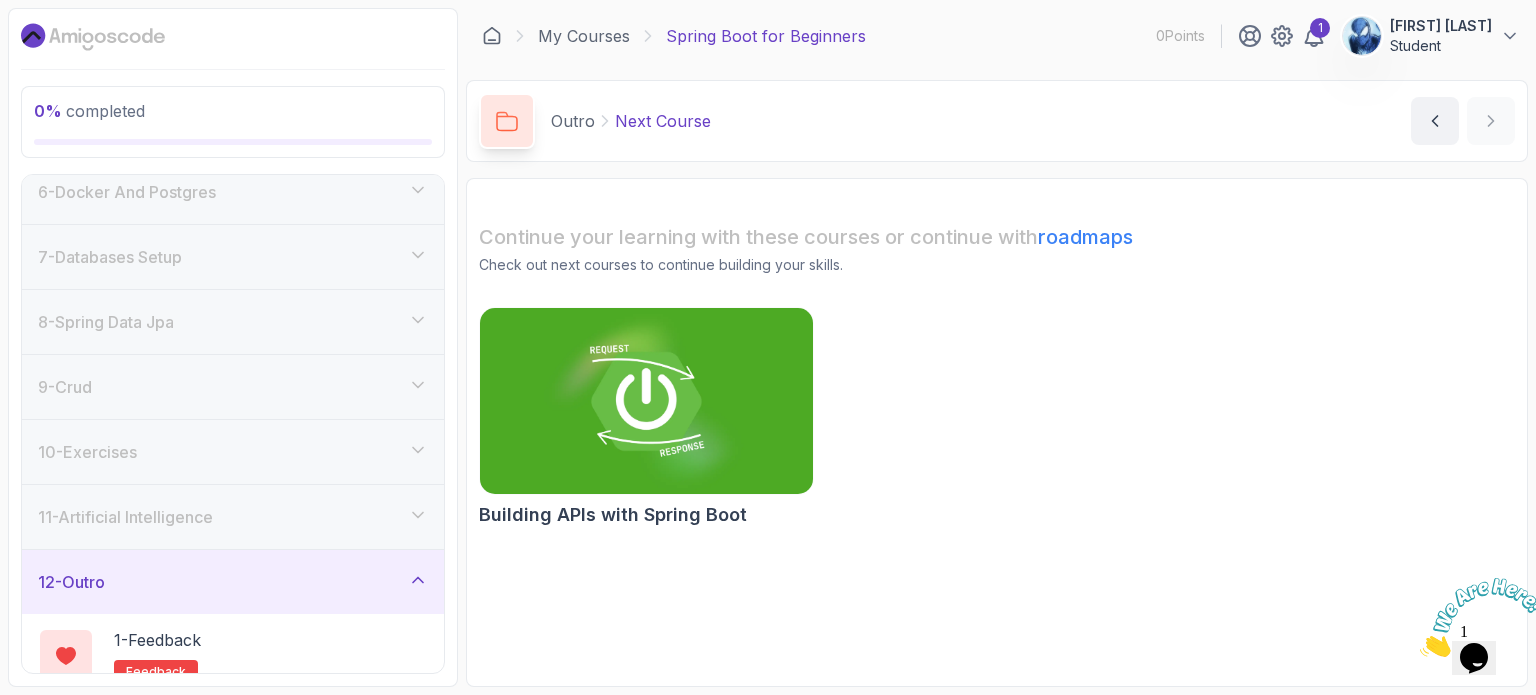 scroll, scrollTop: 0, scrollLeft: 0, axis: both 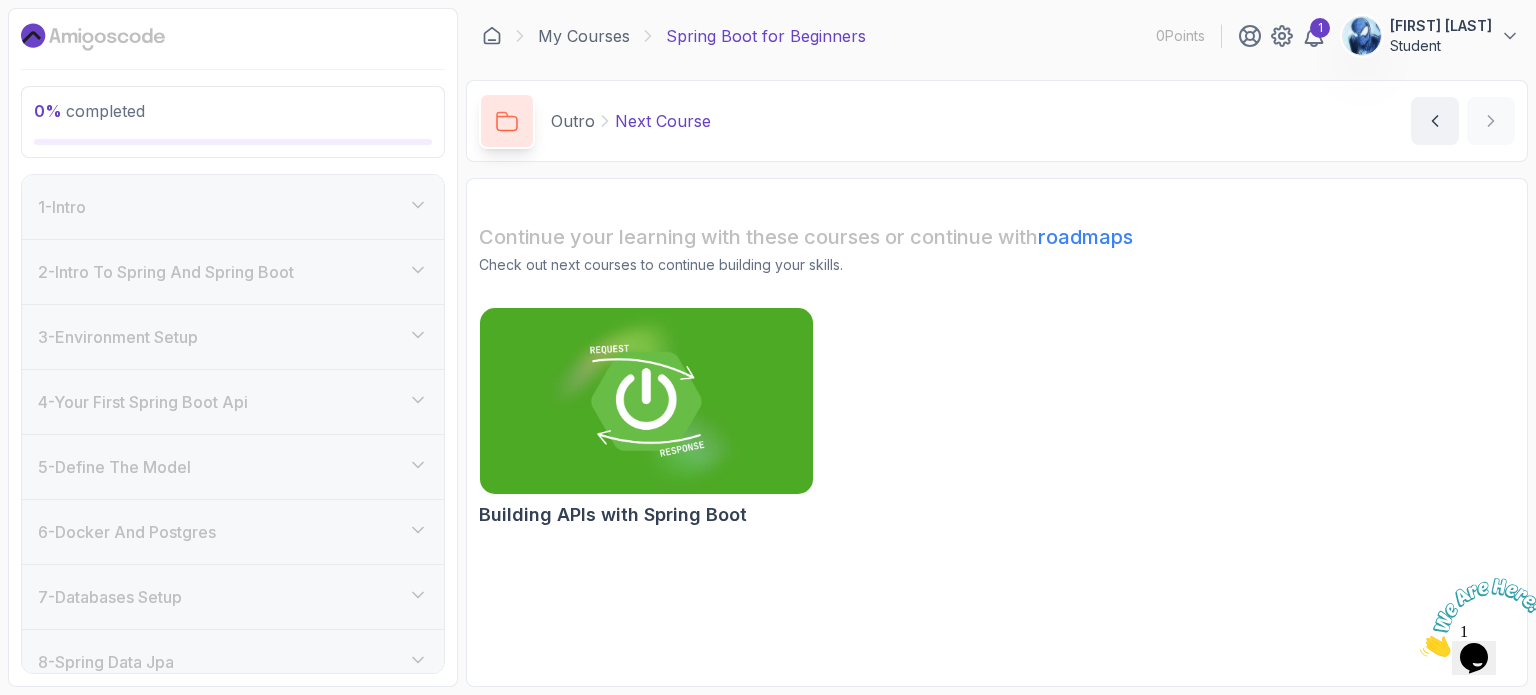 click on "1  -  Intro" at bounding box center (233, 207) 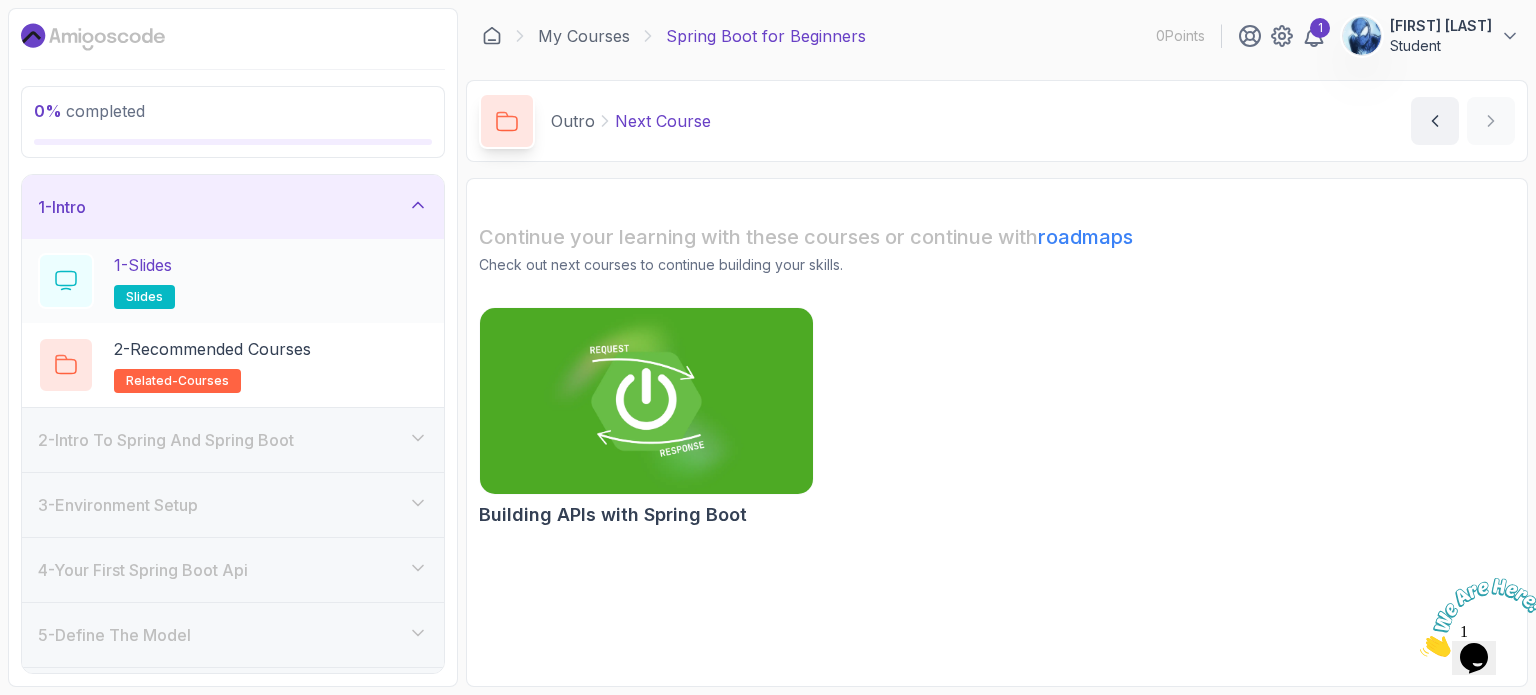 click on "1  -  Slides slides" at bounding box center (144, 281) 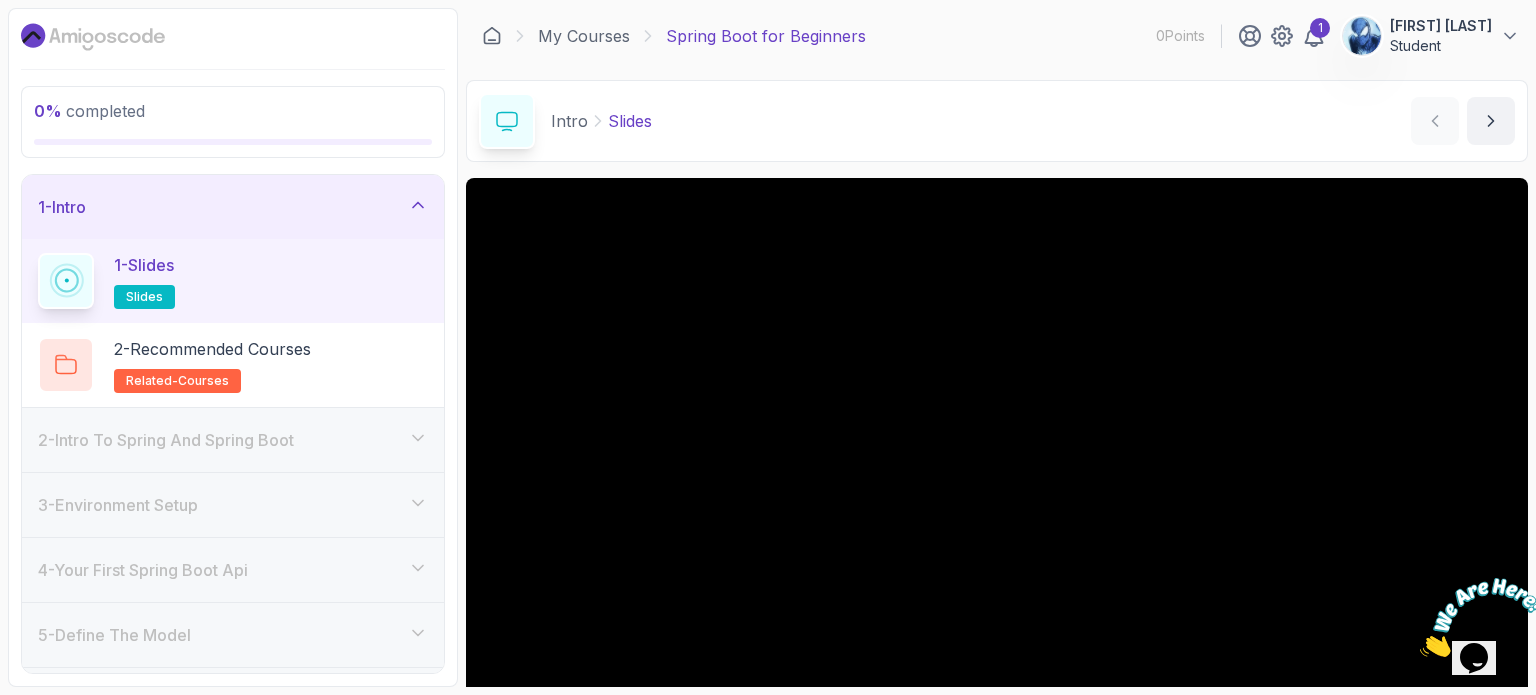 click on "1  -  Slides slides" at bounding box center (233, 281) 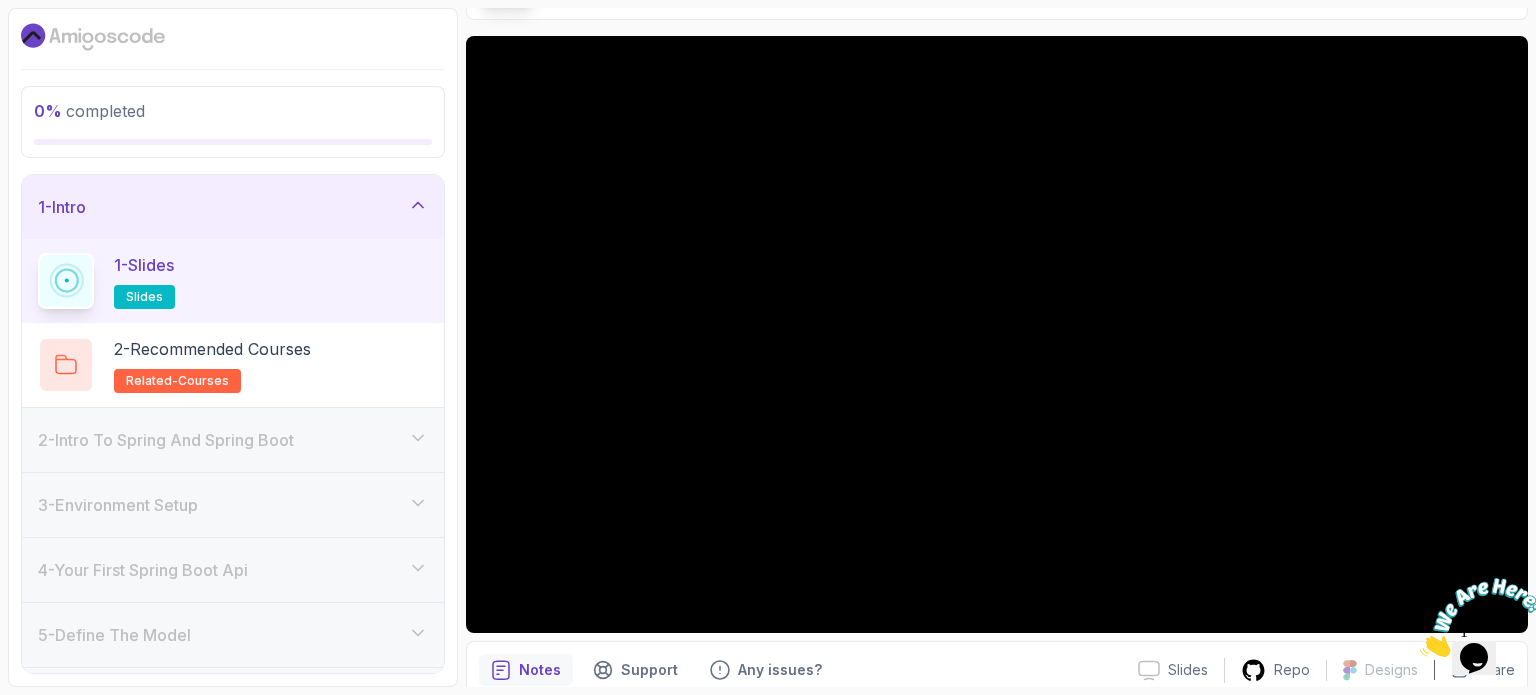 scroll, scrollTop: 135, scrollLeft: 0, axis: vertical 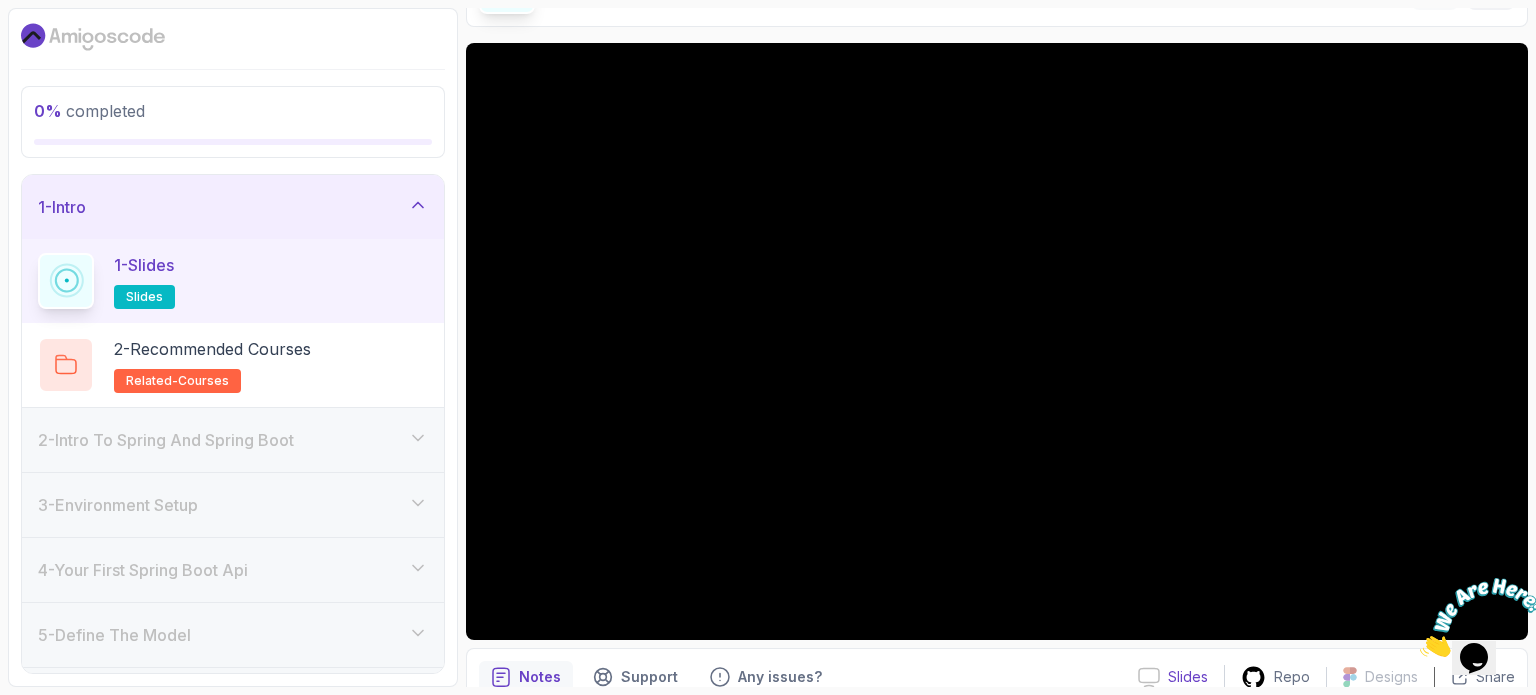 click on "Slides" at bounding box center [1188, 677] 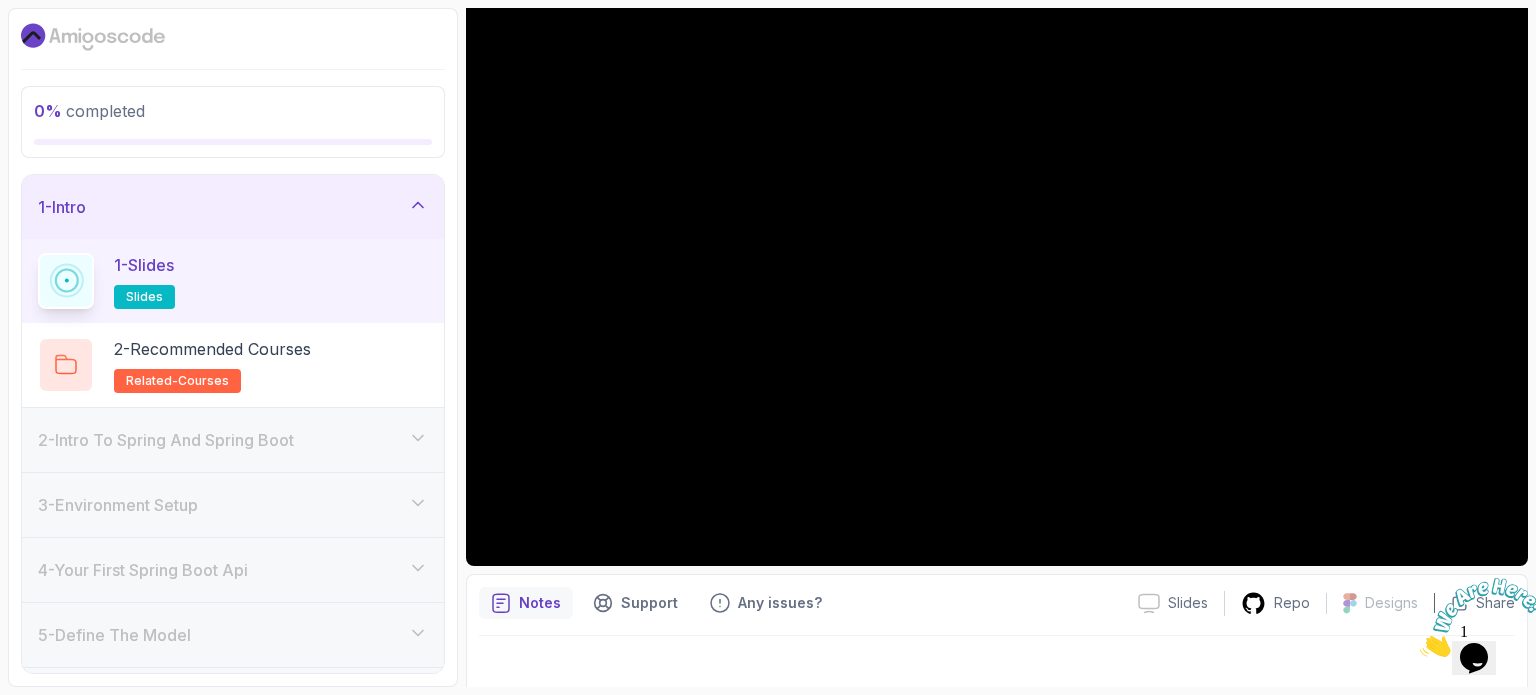scroll, scrollTop: 217, scrollLeft: 0, axis: vertical 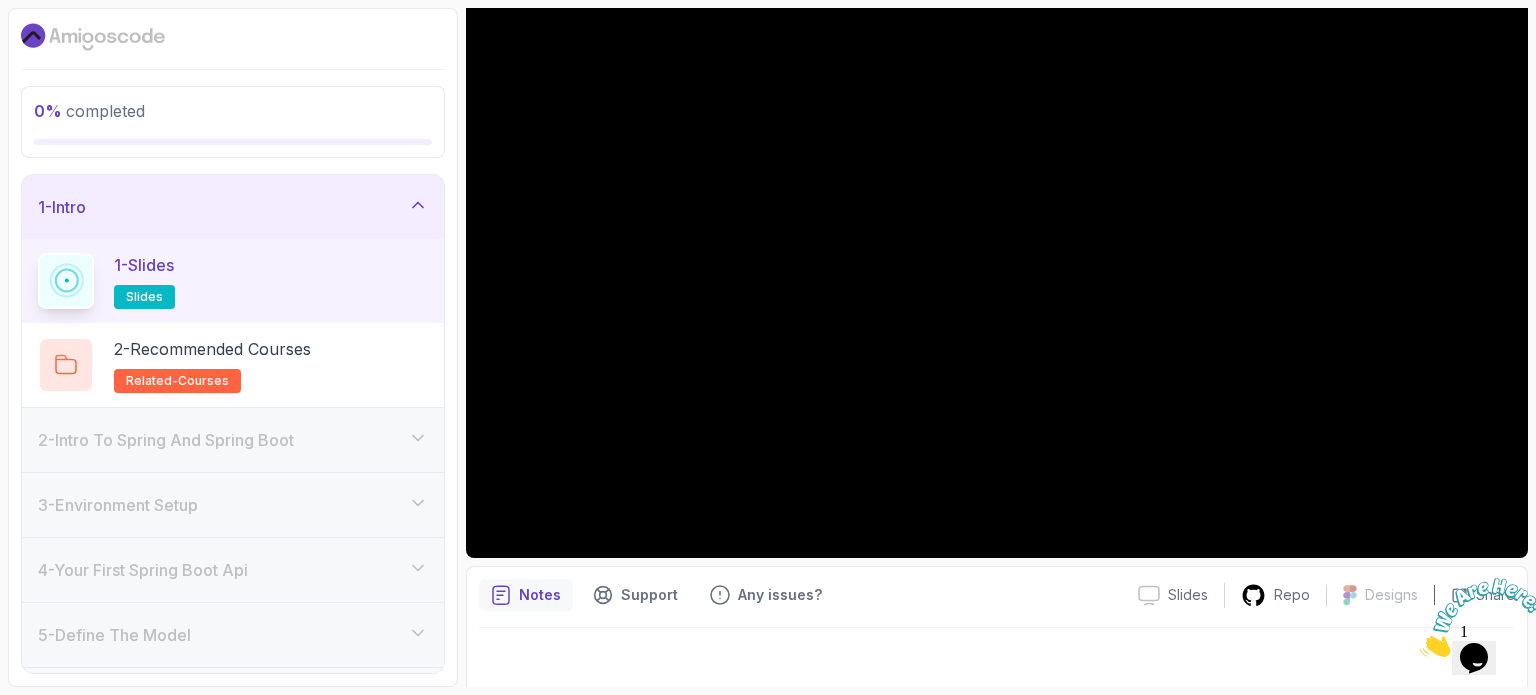 click 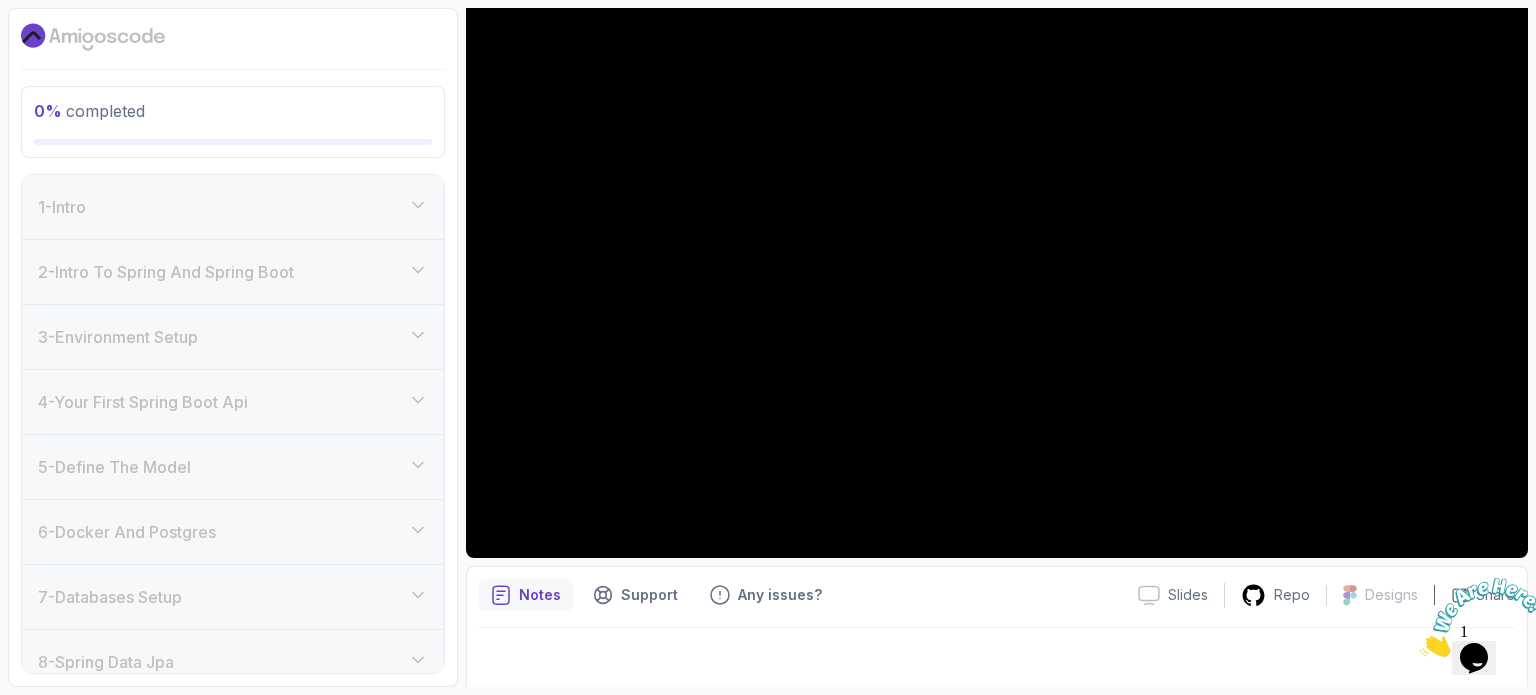click on "1  -  Intro" at bounding box center [233, 207] 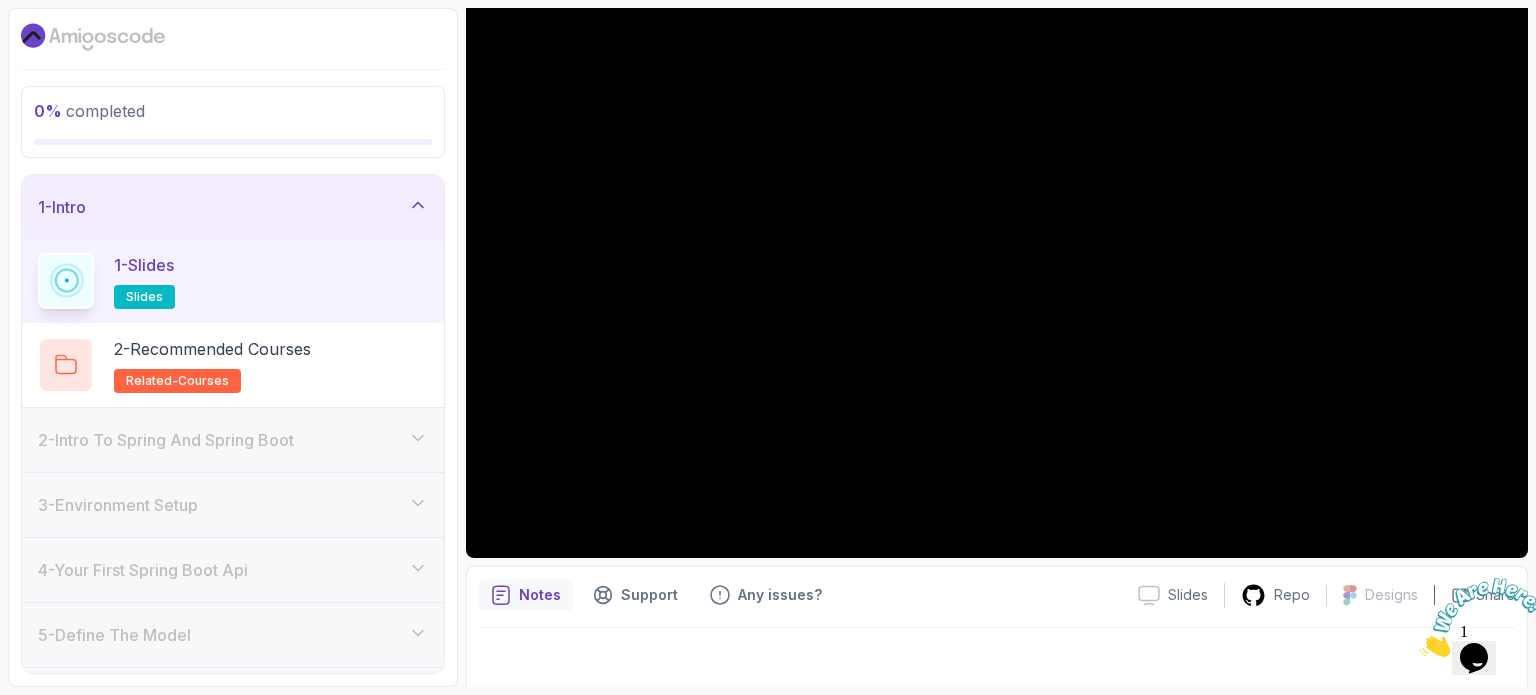click on "1  -  Slides slides" at bounding box center (233, 281) 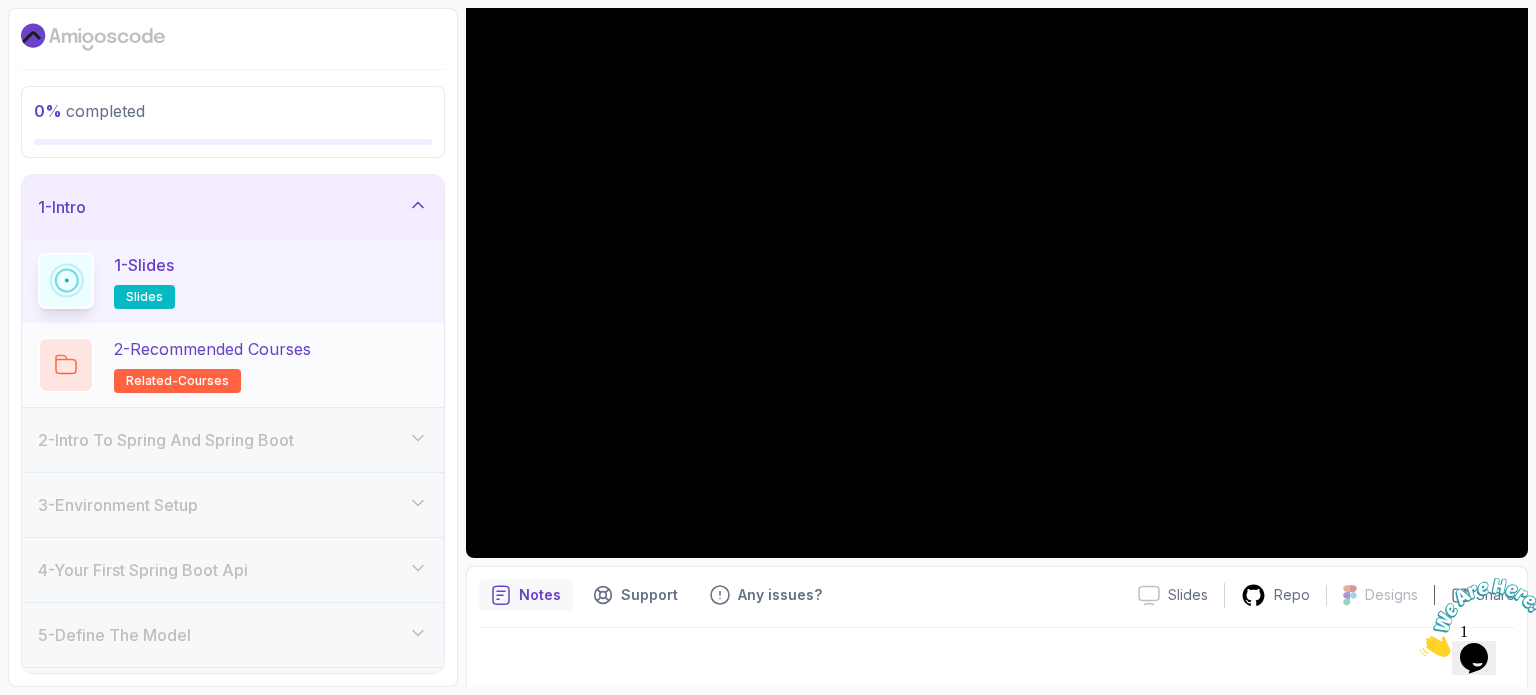 click on "related-courses" at bounding box center [177, 381] 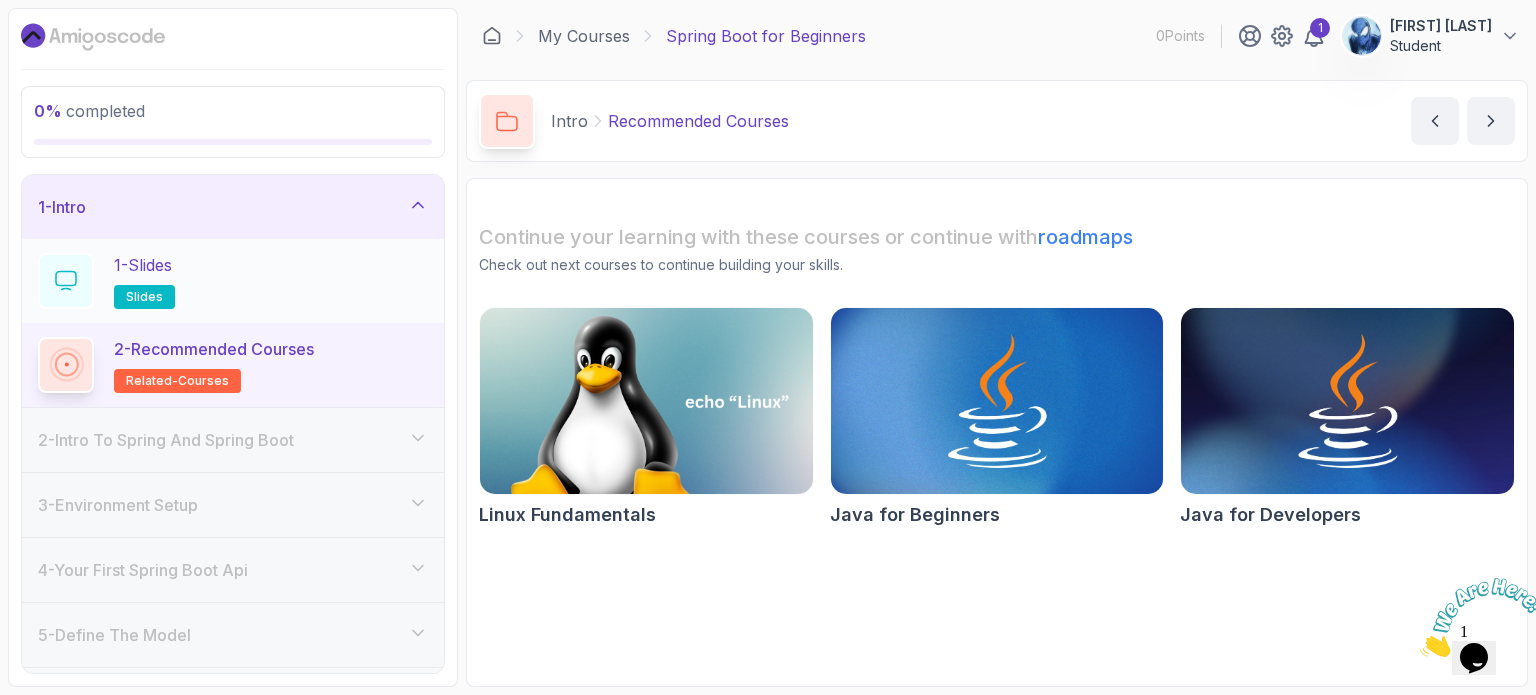 click on "1  -  Slides slides" at bounding box center (233, 281) 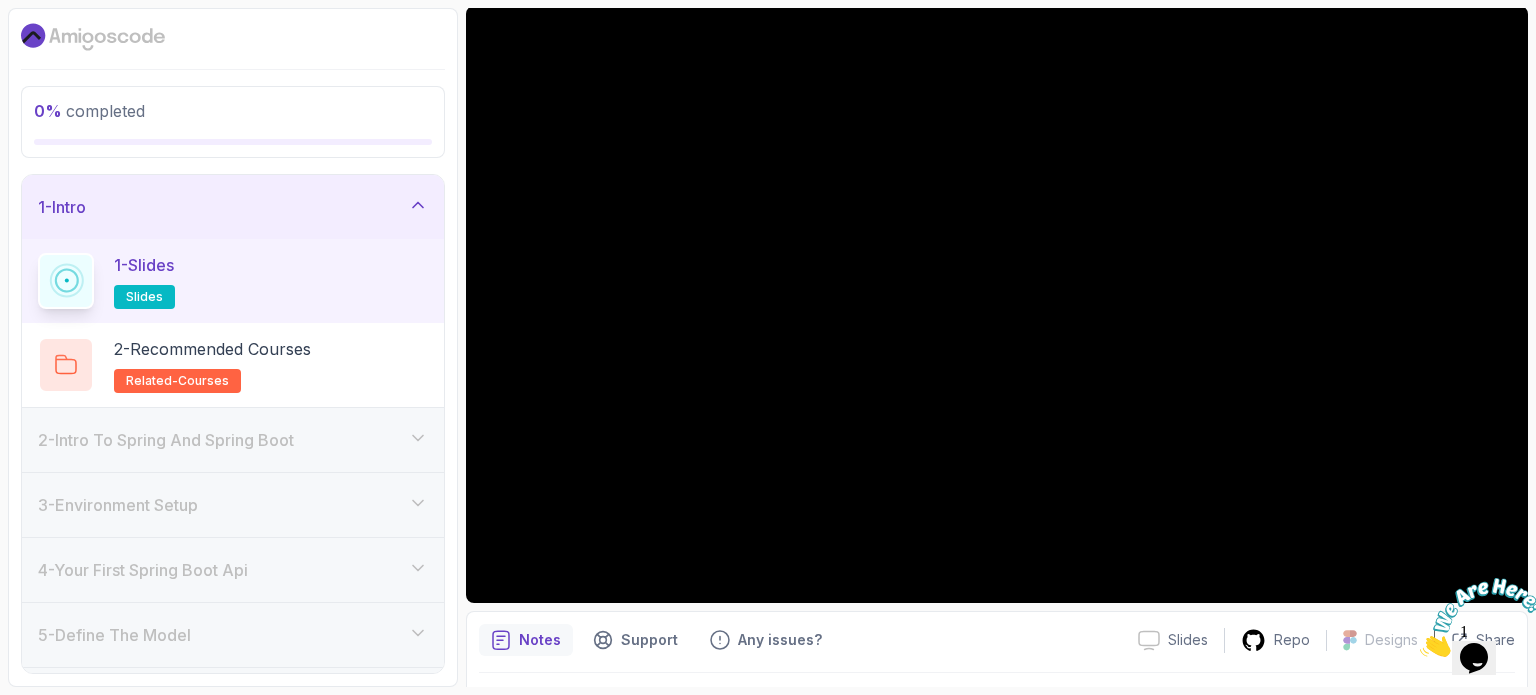 scroll, scrollTop: 166, scrollLeft: 0, axis: vertical 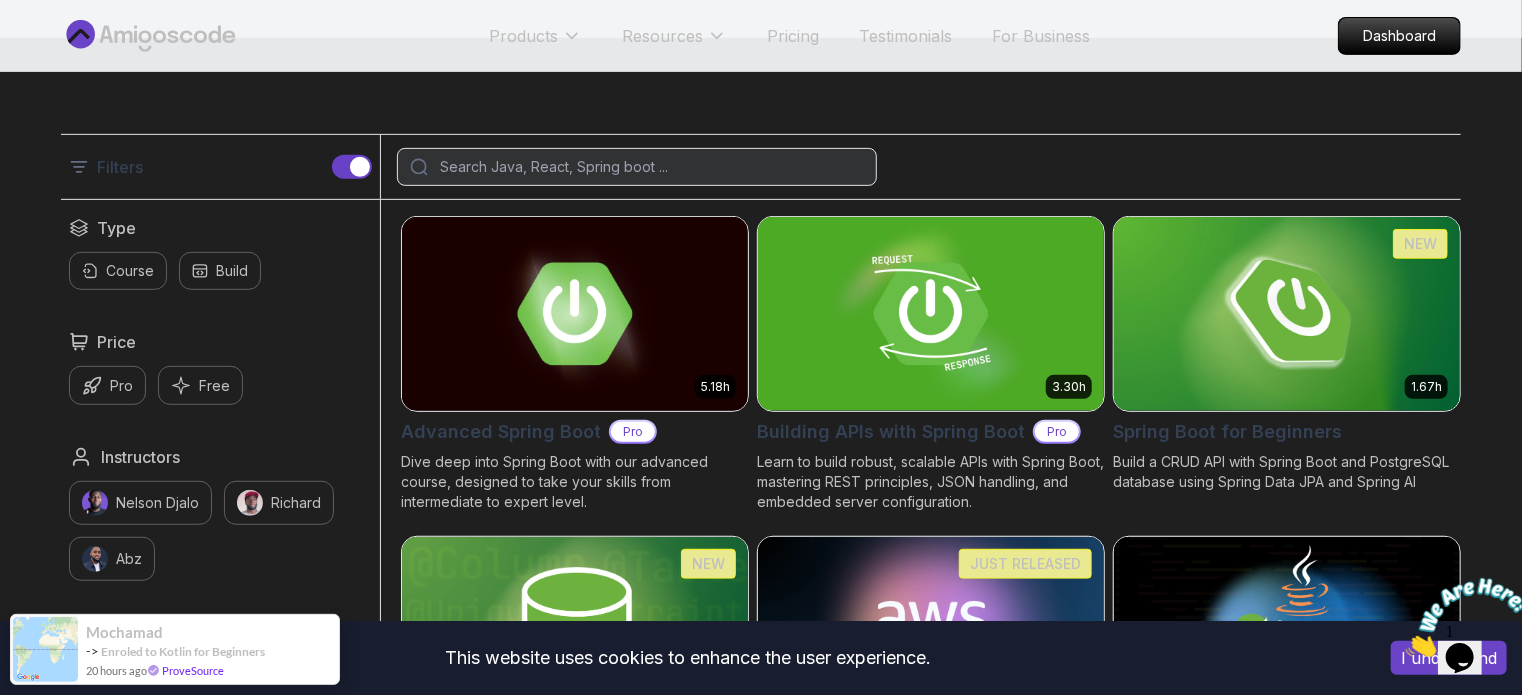 click on "This website uses cookies to enhance the user experience. I understand Products Resources Pricing Testimonials For Business Dashboard Products Resources Pricing Testimonials For Business Dashboard spring-boot Spring Boot Courses for Building Scalable Java Applications Learn to build production-grade Java applications using Spring Boot. Includes REST APIs, database integration, testing, and deployment. Filters Filters Type Course Build Price Pro Free Instructors Nelson Djalo Richard Abz Duration 0-1 Hour 1-3 Hours +3 Hours Track Front End Back End Dev Ops Full Stack Level Junior Mid-level Senior 5.18h Advanced Spring Boot Pro Dive deep into Spring Boot with our advanced course, designed to take your skills from intermediate to expert level. 3.30h Building APIs with Spring Boot Pro Learn to build robust, scalable APIs with Spring Boot, mastering REST principles, JSON handling, and embedded server configuration. 1.67h NEW Spring Boot for Beginners 6.65h NEW Spring Data JPA Pro 2.73h JUST RELEASED Pro 1.45h Pro" at bounding box center (761, 1249) 